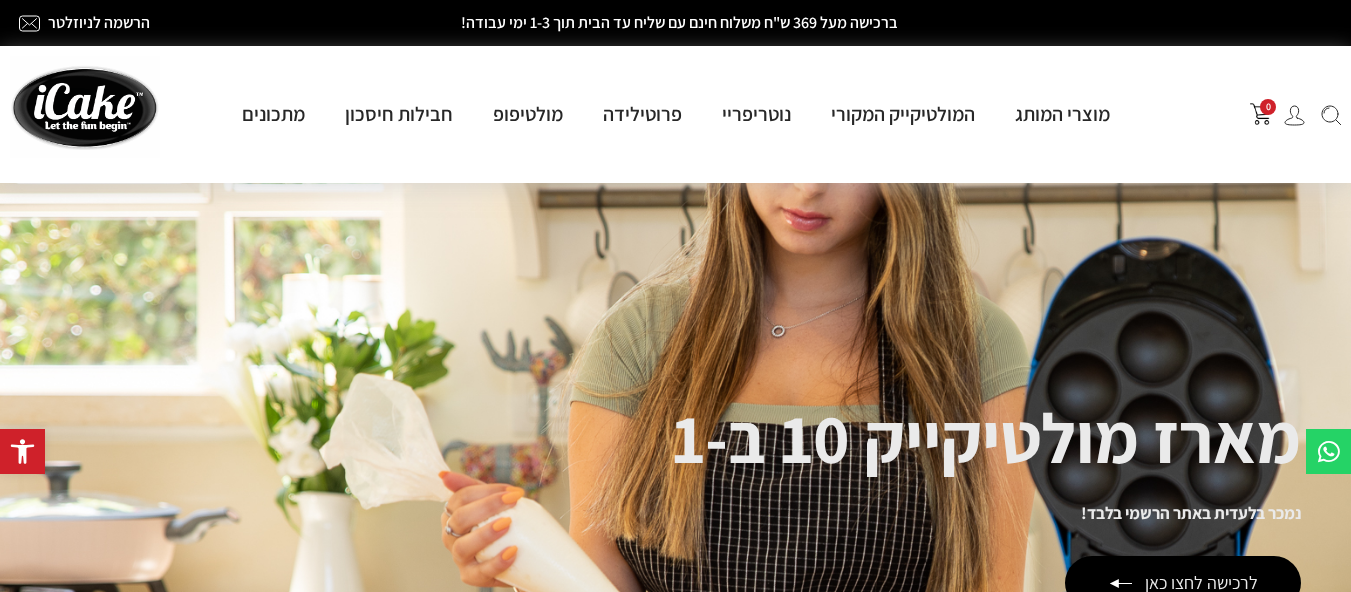 scroll, scrollTop: 100, scrollLeft: 0, axis: vertical 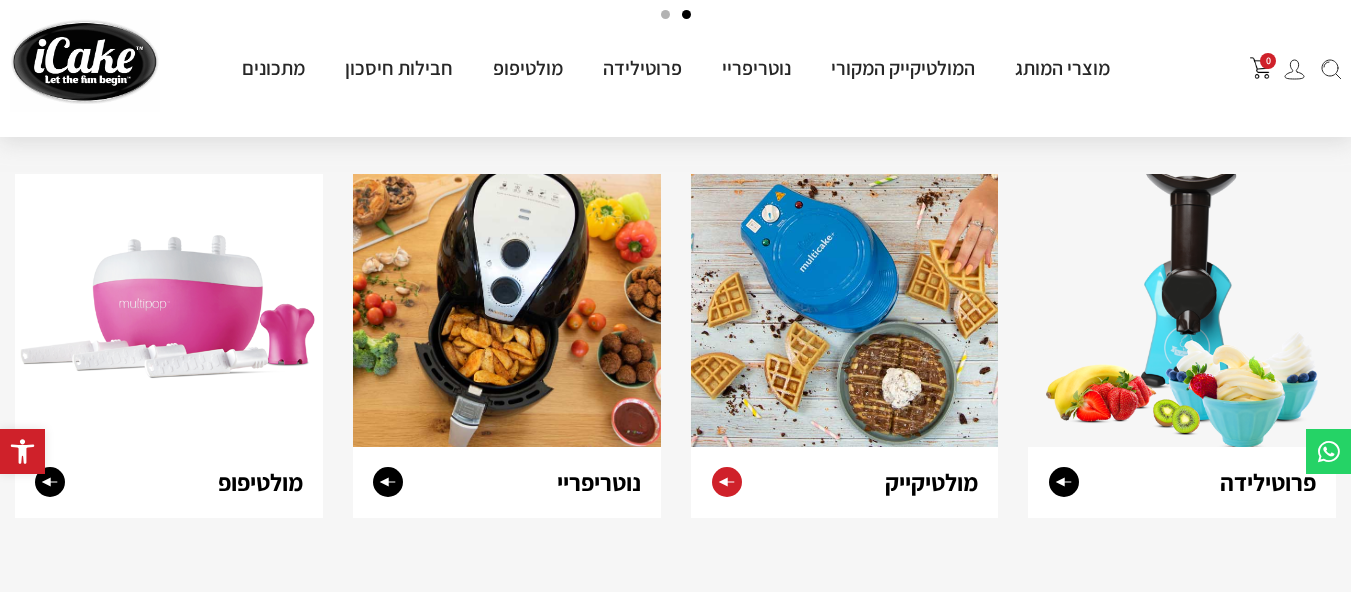 click at bounding box center [845, 310] 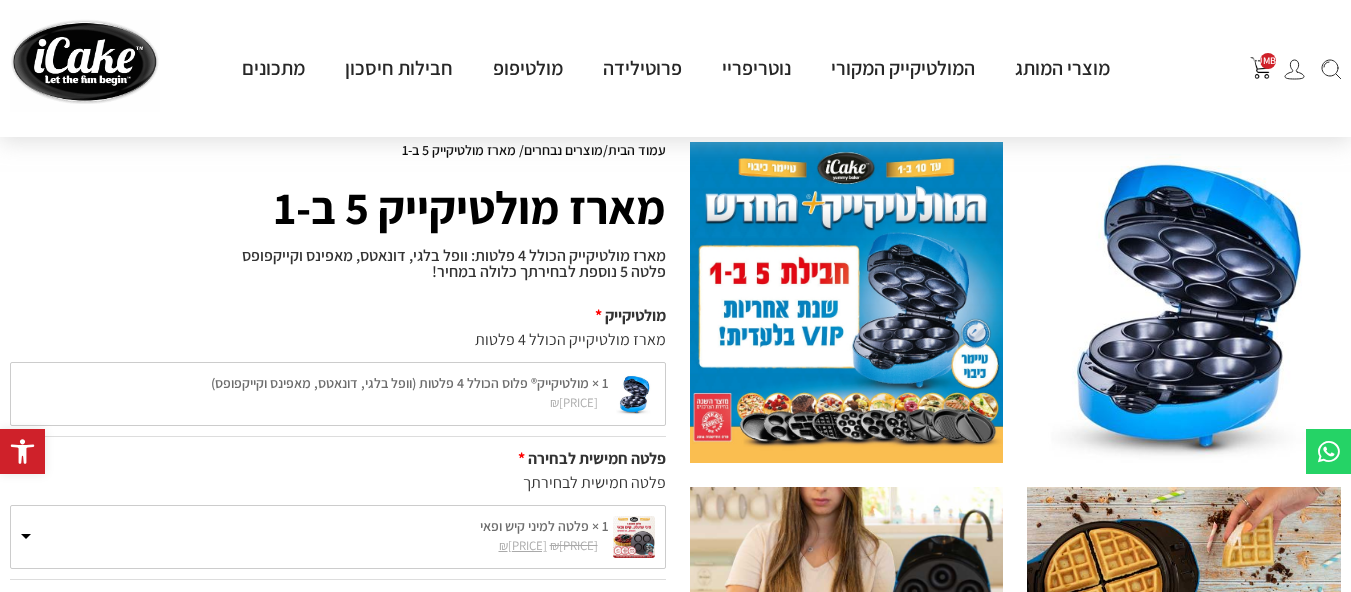 scroll, scrollTop: 157, scrollLeft: 0, axis: vertical 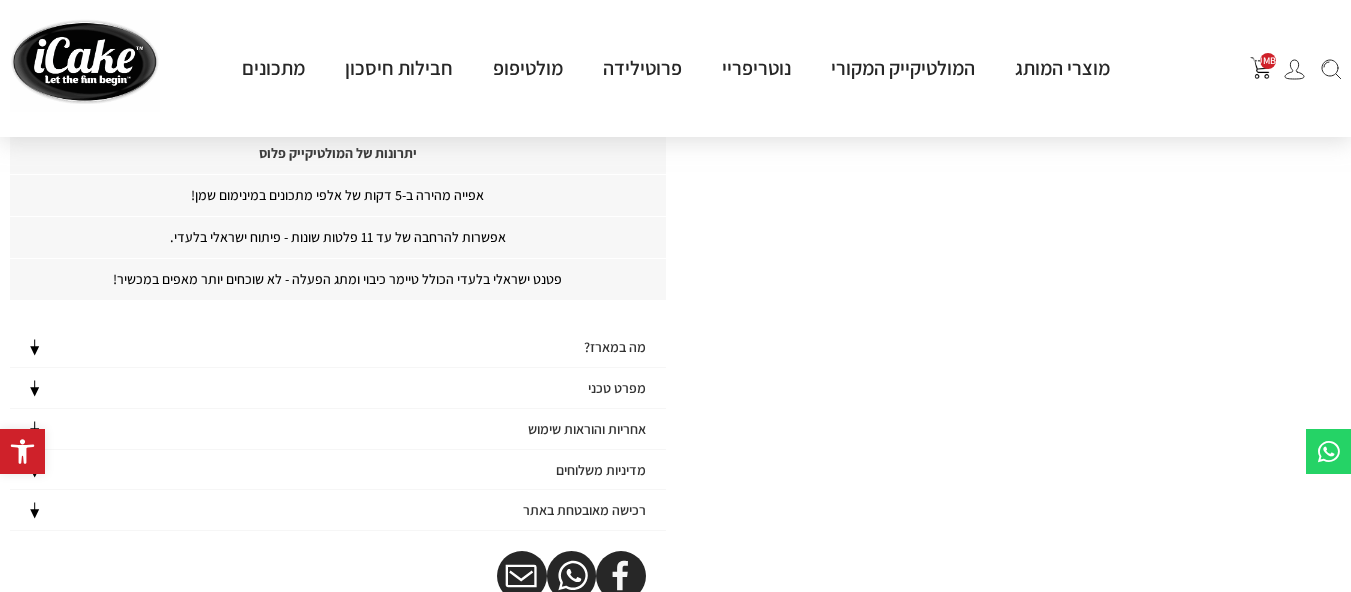 click on "מפרט טכני" at bounding box center (615, 347) 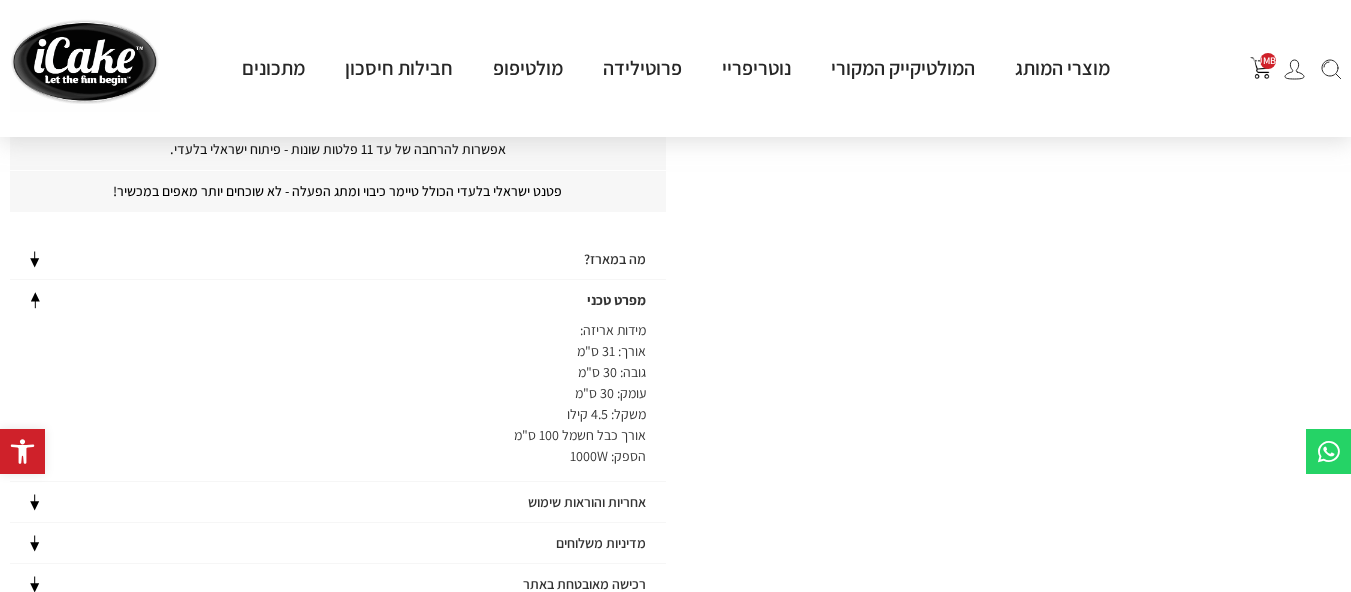 scroll, scrollTop: 1500, scrollLeft: 0, axis: vertical 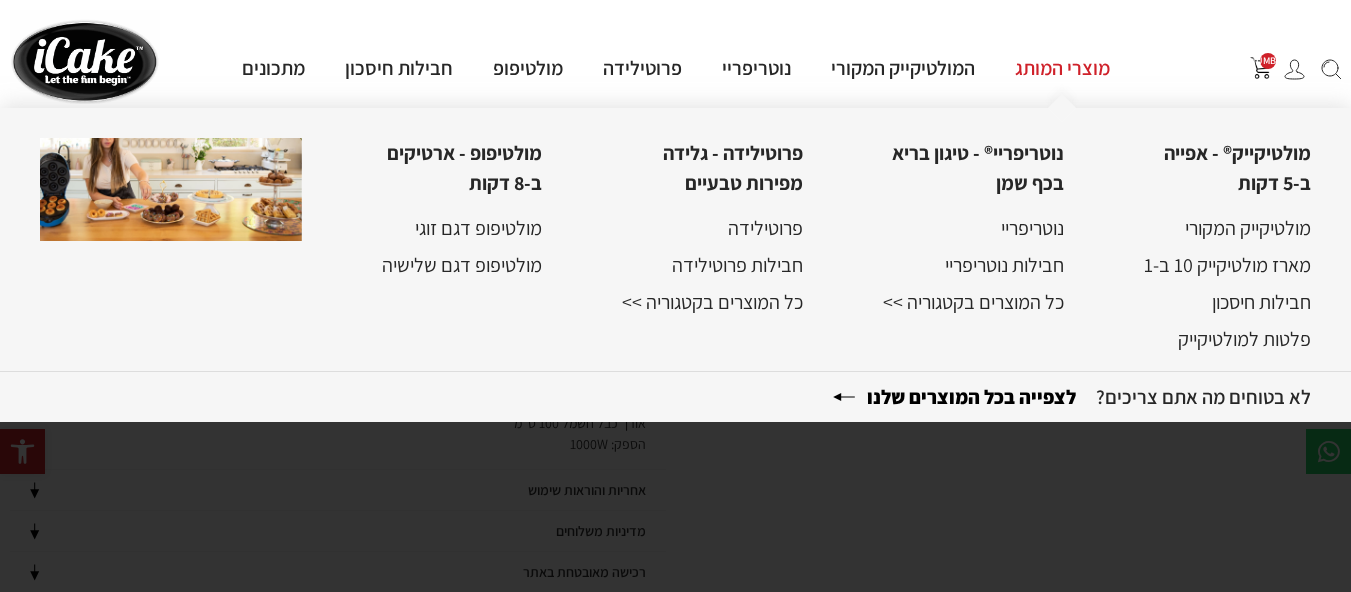 click on "מוצרי המותג" at bounding box center (1062, 68) 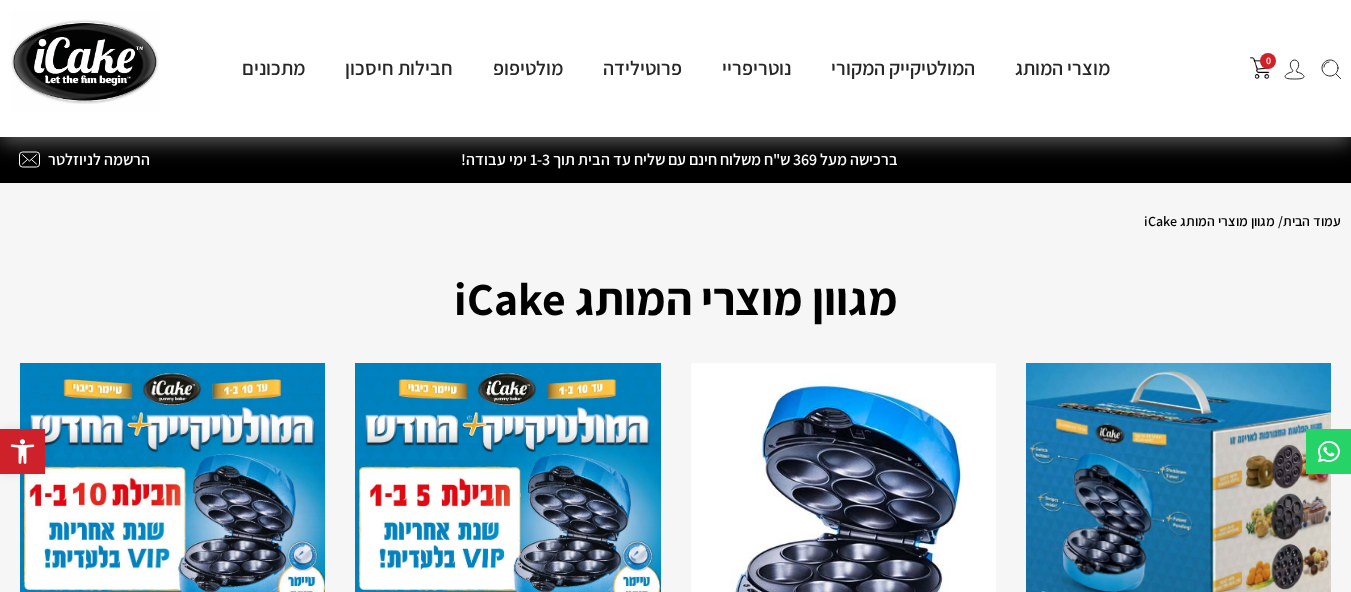 scroll, scrollTop: 225, scrollLeft: 0, axis: vertical 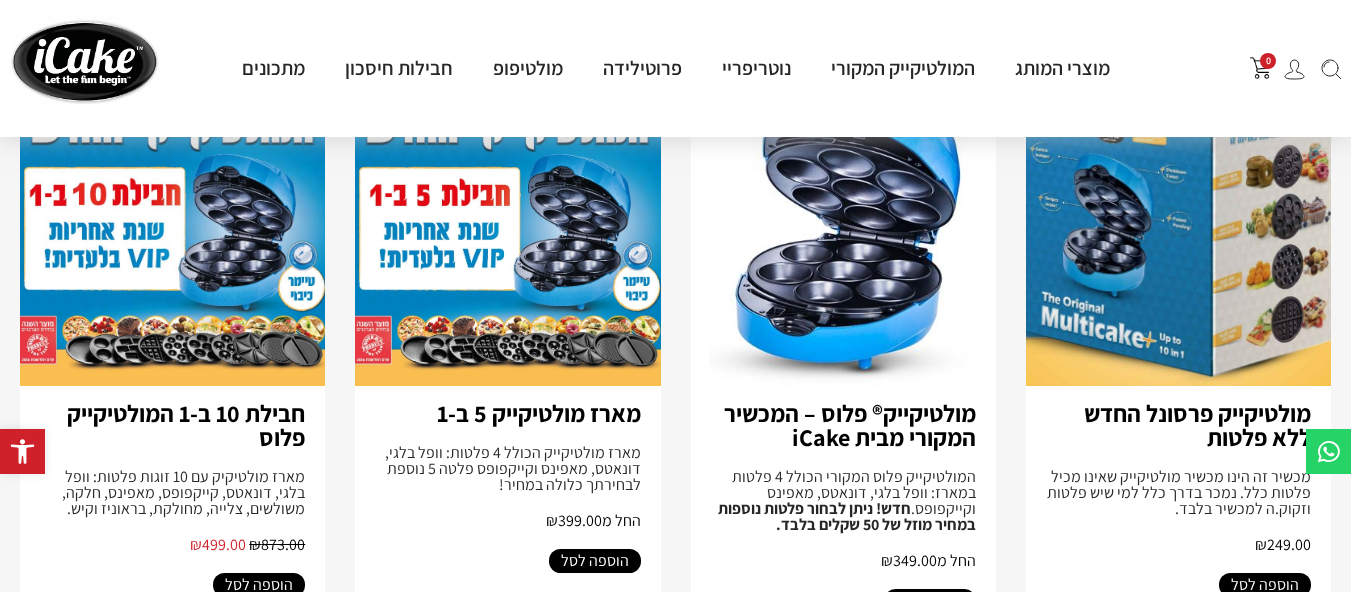 click at bounding box center [1178, 224] 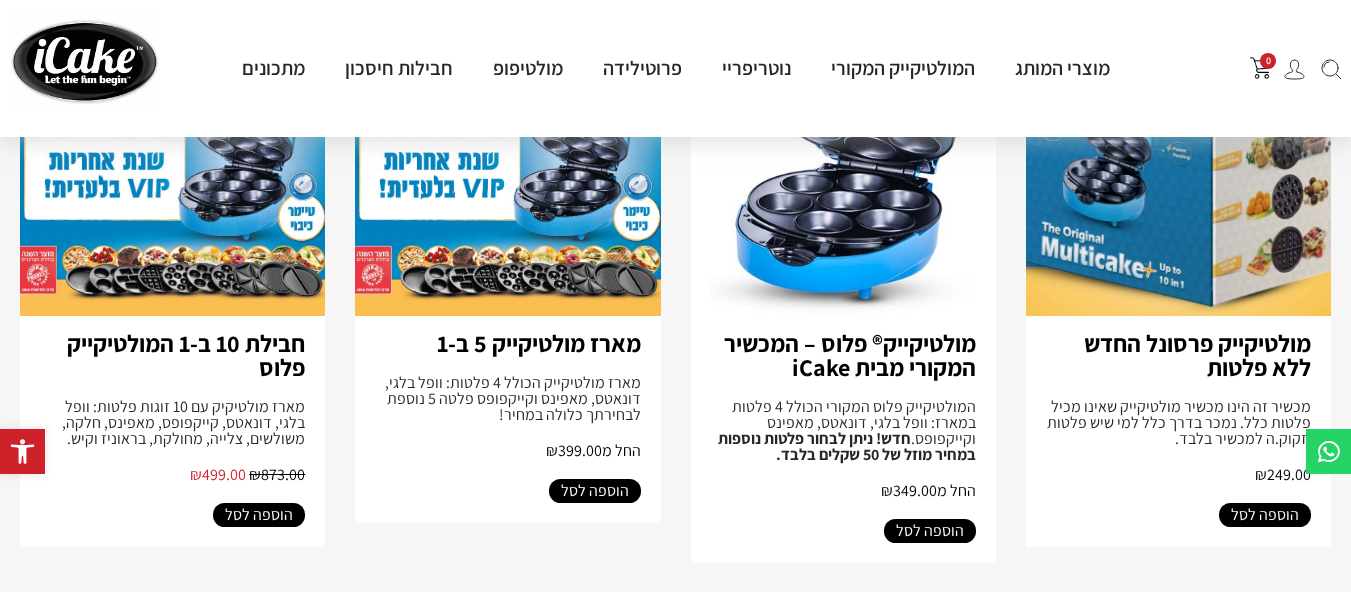 scroll, scrollTop: 400, scrollLeft: 0, axis: vertical 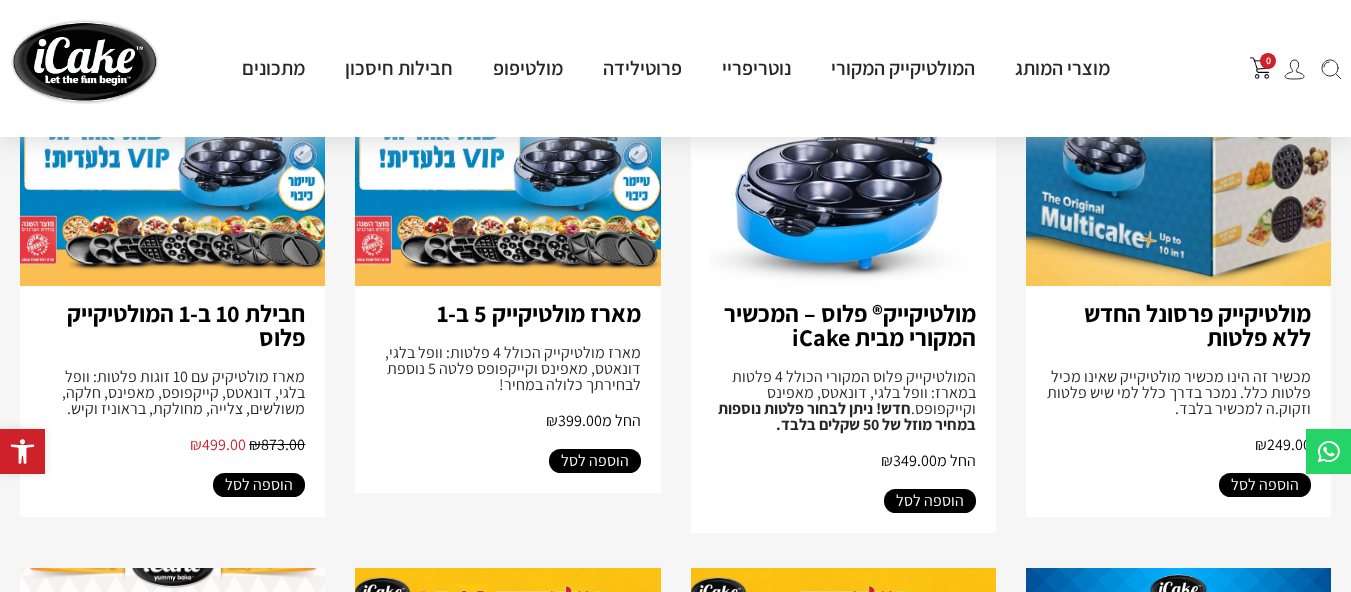 click at bounding box center (1178, 124) 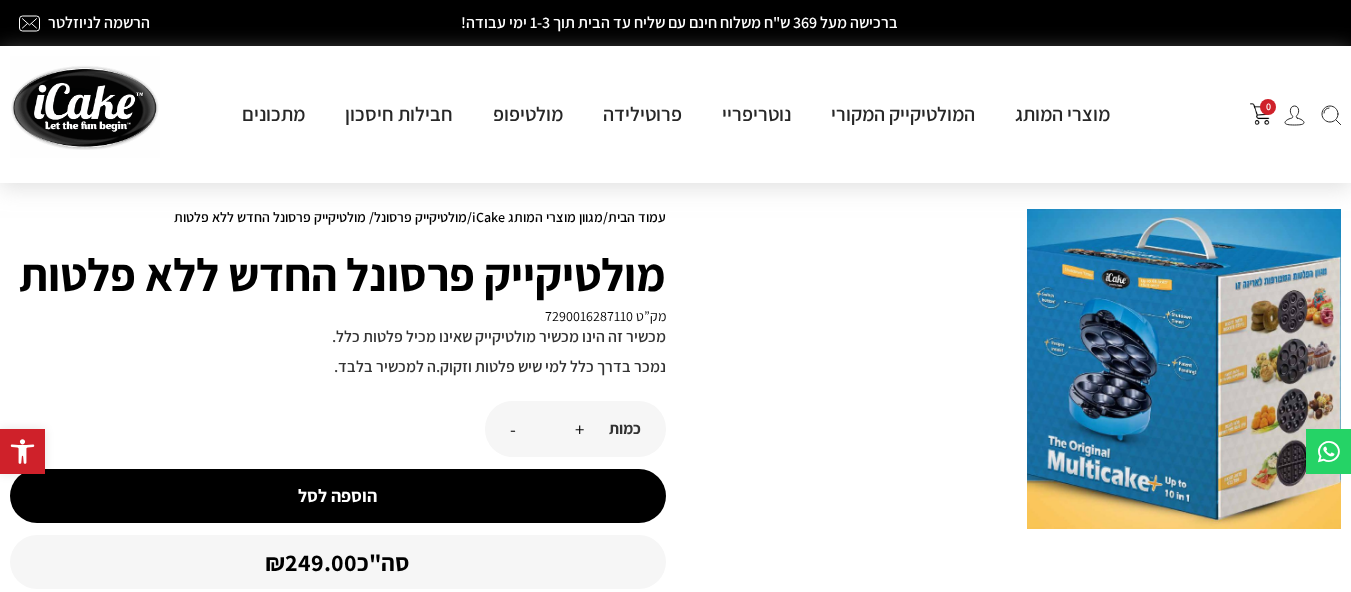scroll, scrollTop: 0, scrollLeft: 0, axis: both 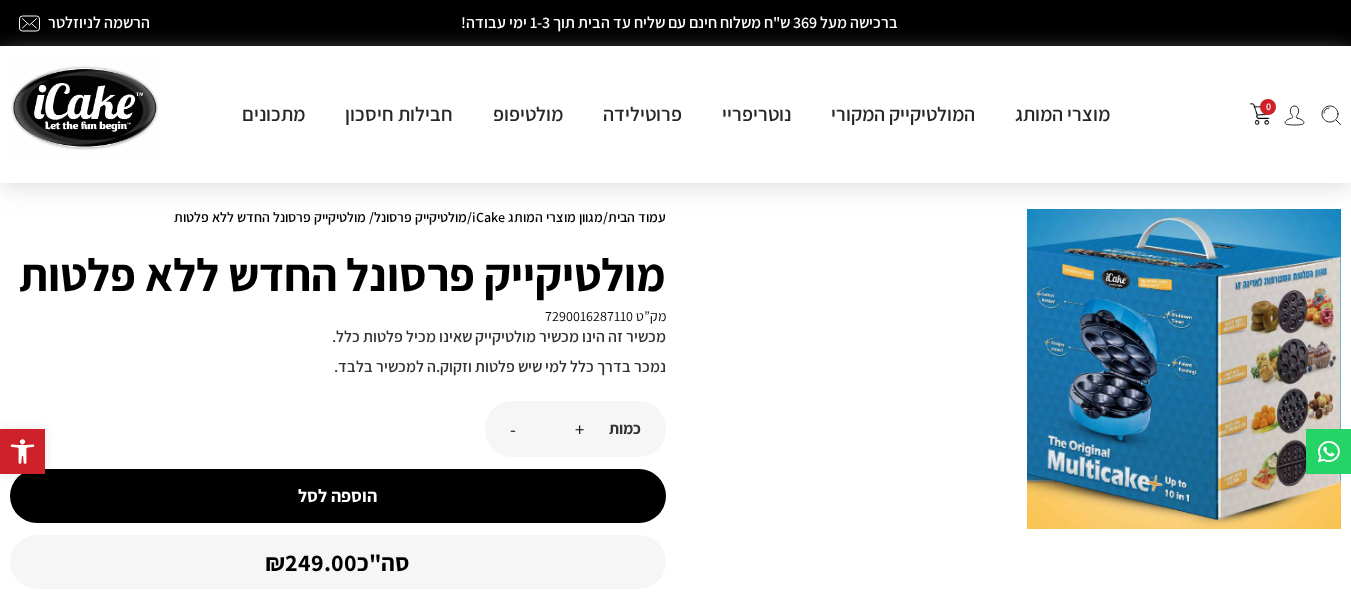 click on "הוספה לסל" at bounding box center [338, 496] 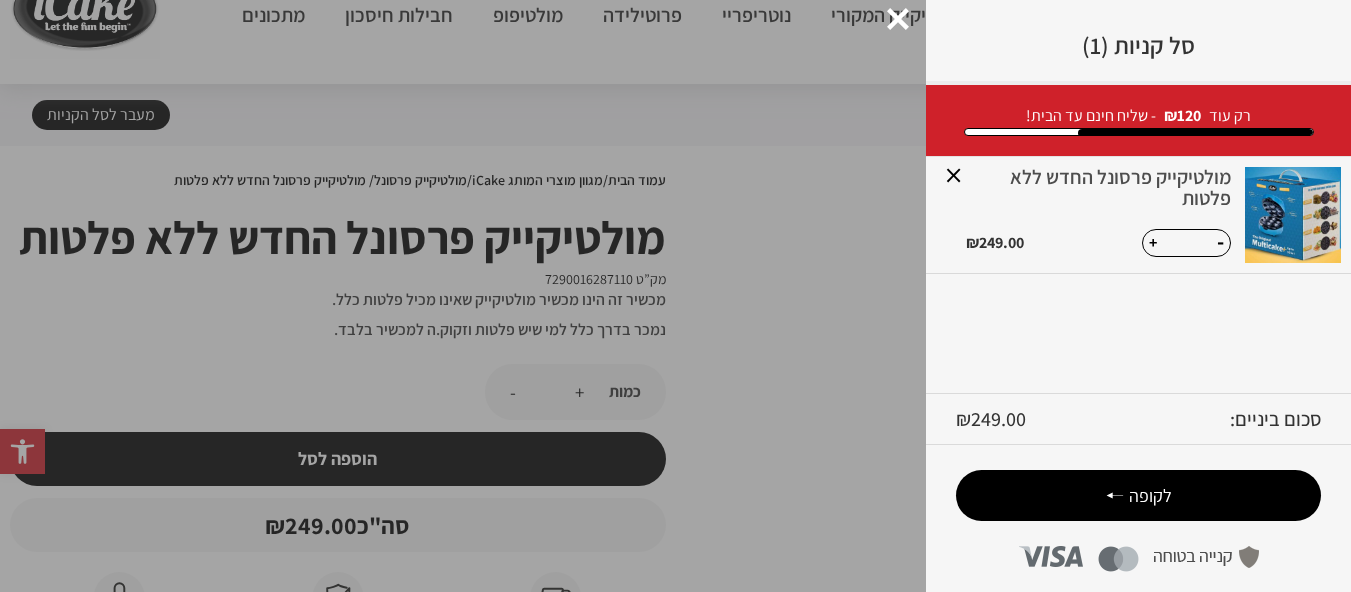 scroll, scrollTop: 0, scrollLeft: 0, axis: both 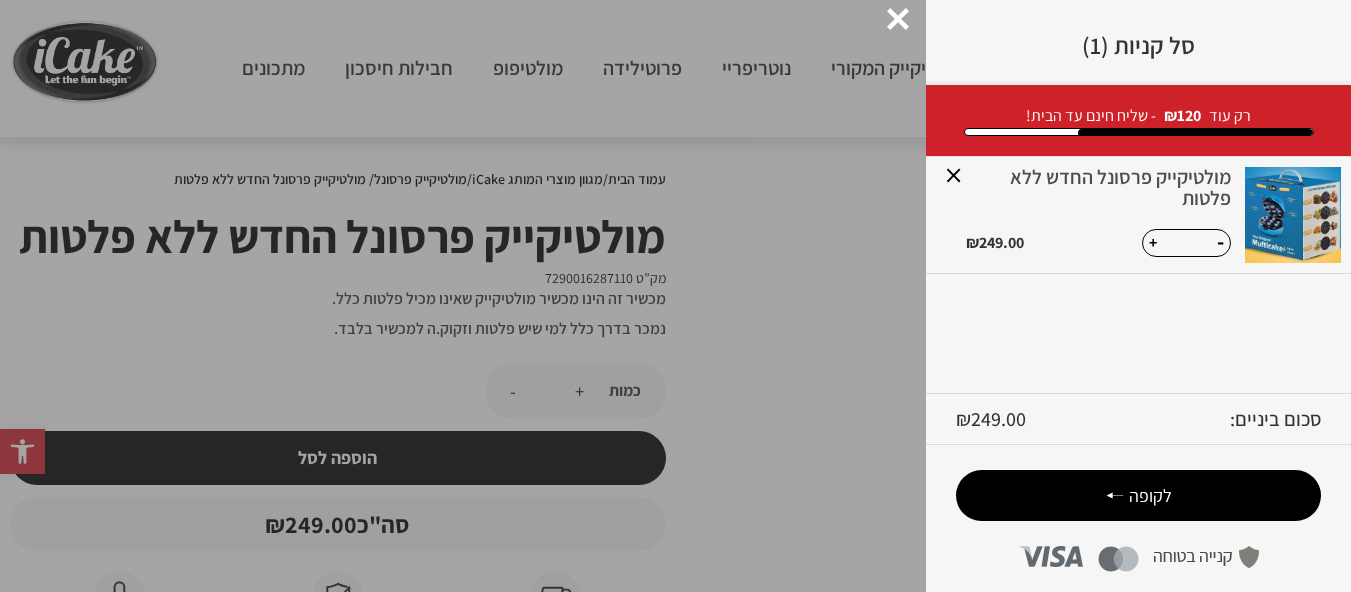 click at bounding box center [-49074, 296] 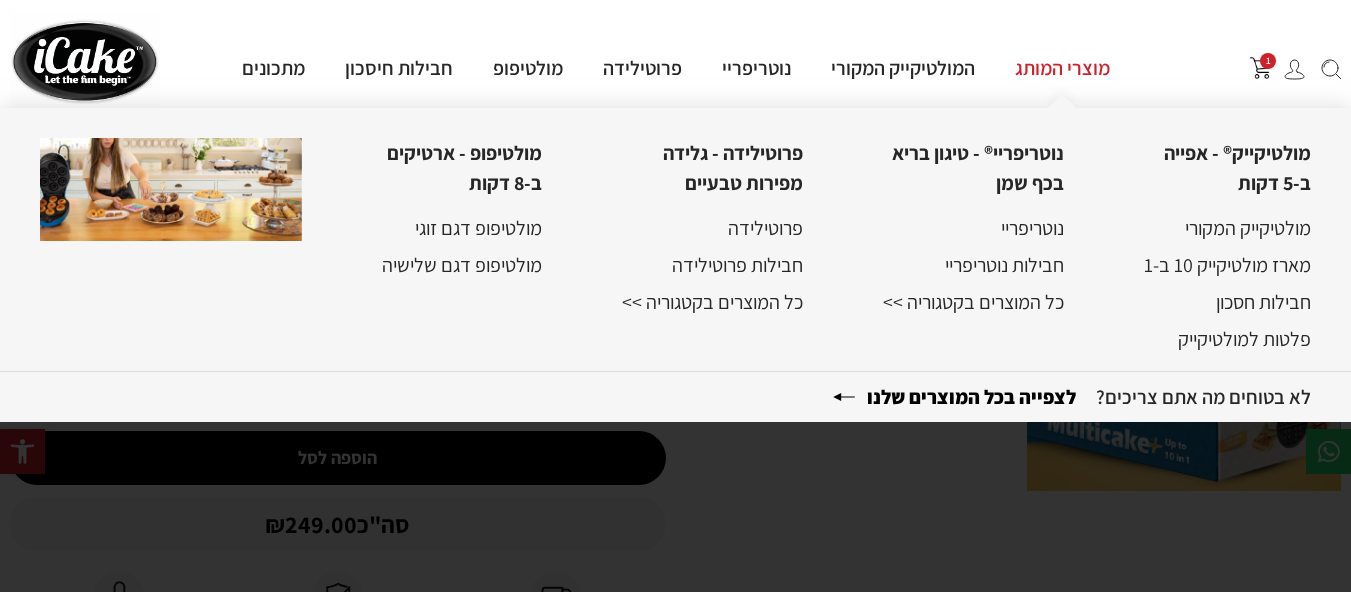 click on "מוצרי המותג" at bounding box center (1062, 68) 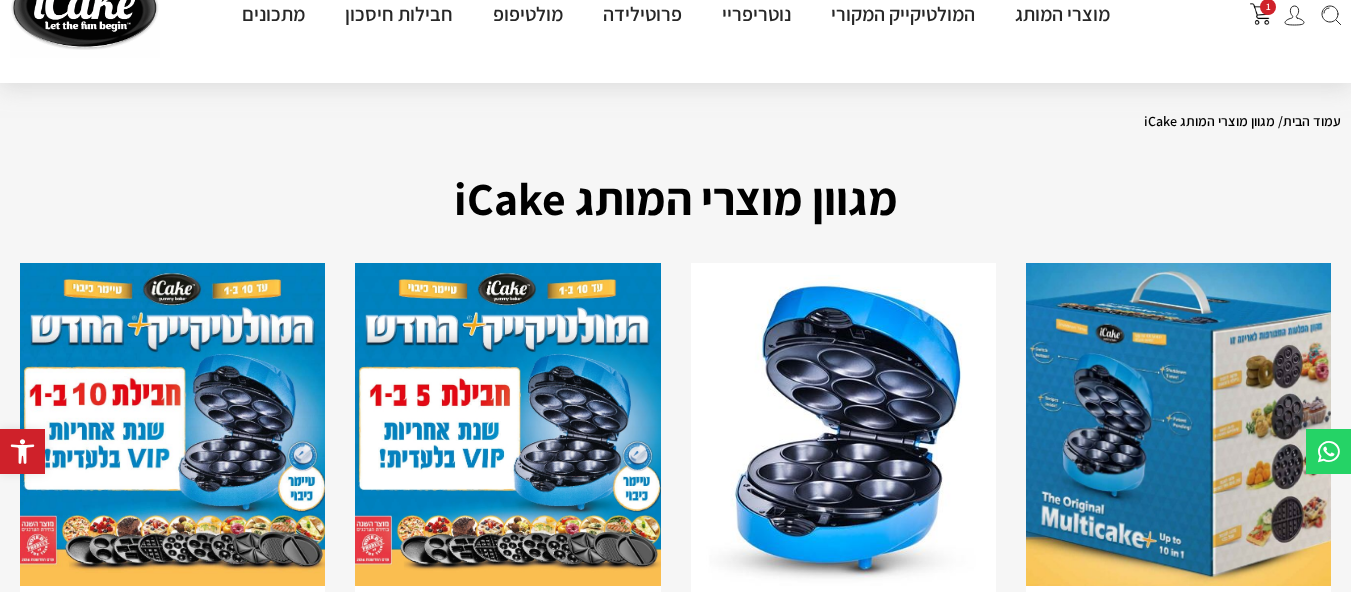 scroll, scrollTop: 100, scrollLeft: 0, axis: vertical 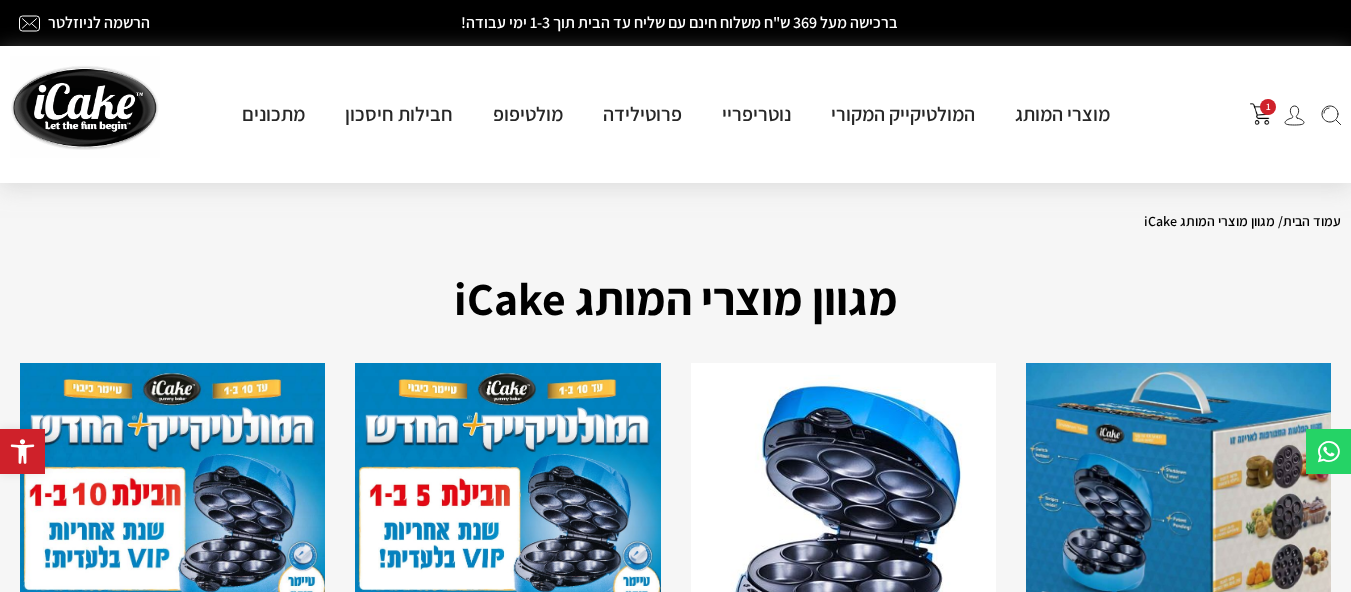 click at bounding box center (1294, 115) 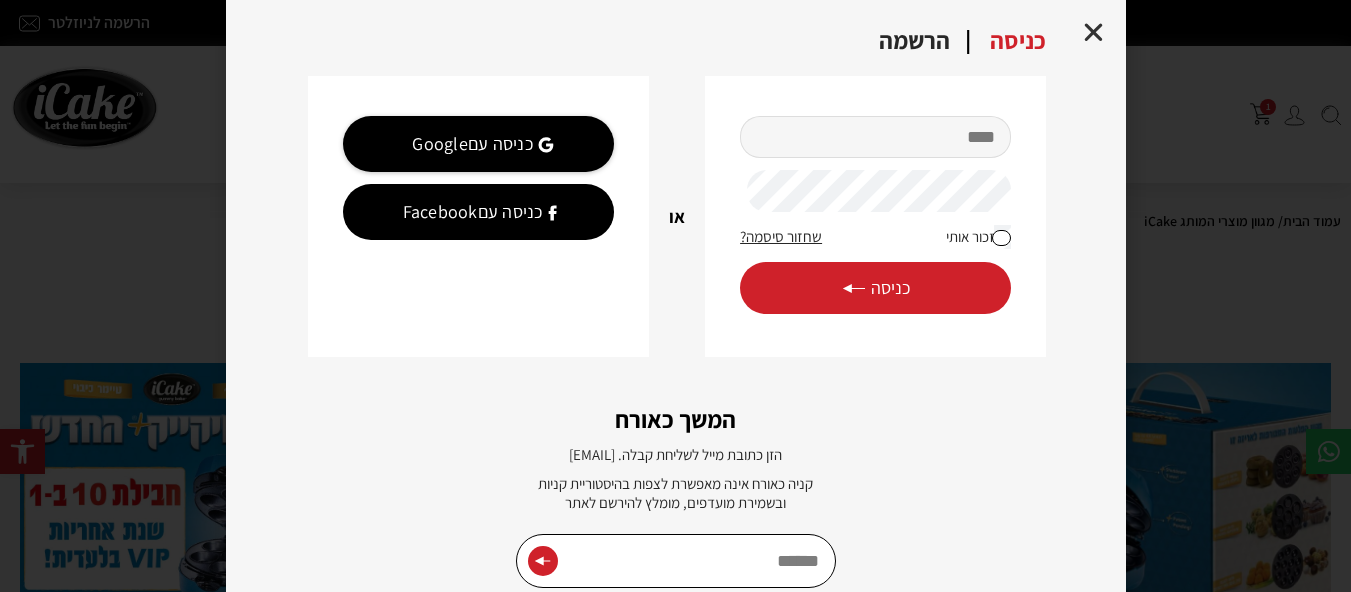 click on "מייל" at bounding box center [875, 137] 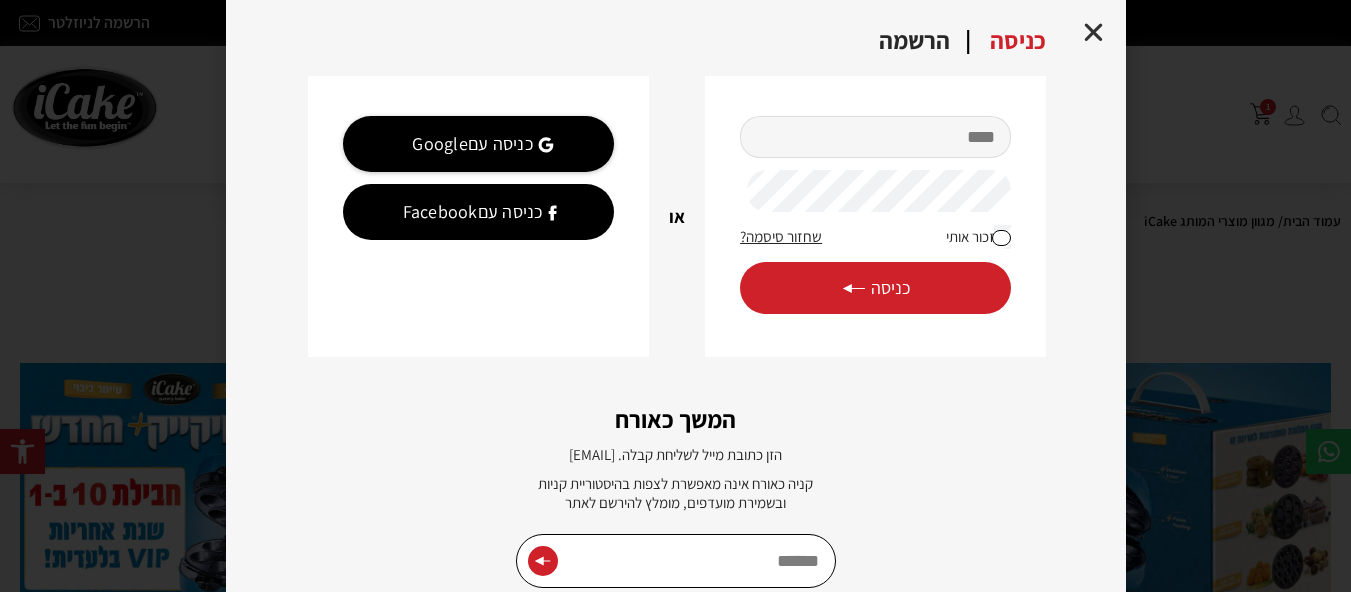 click on "מייל" at bounding box center [875, 137] 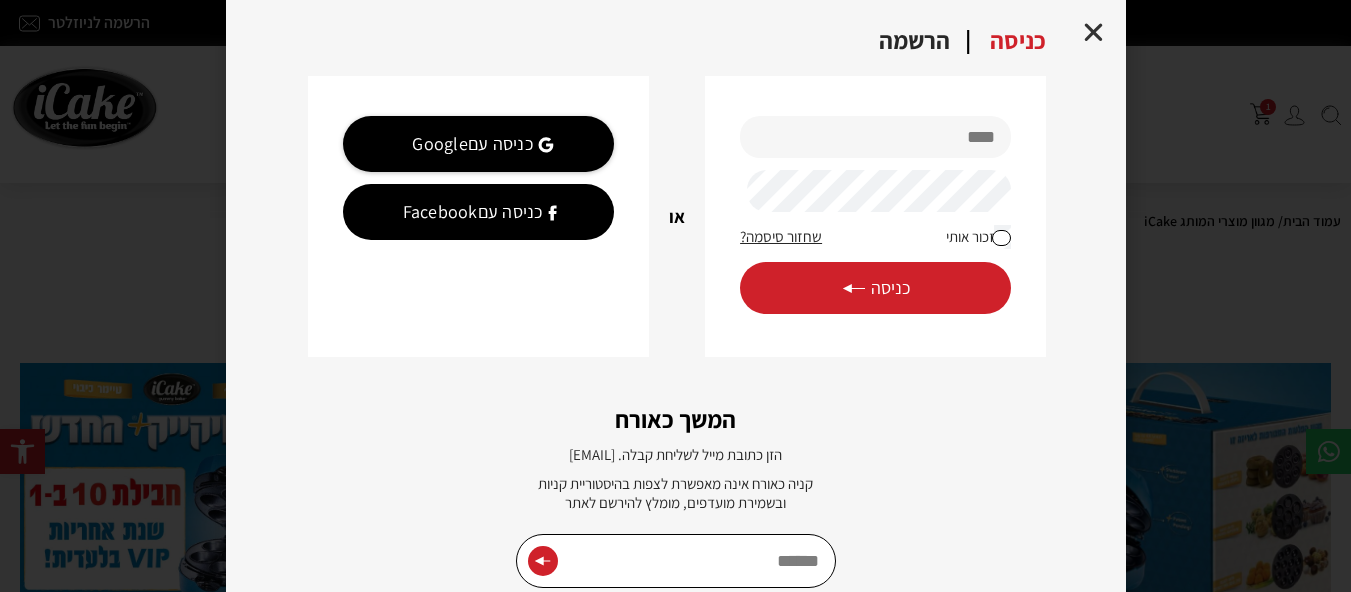 click on "הרשמה" at bounding box center [914, 42] 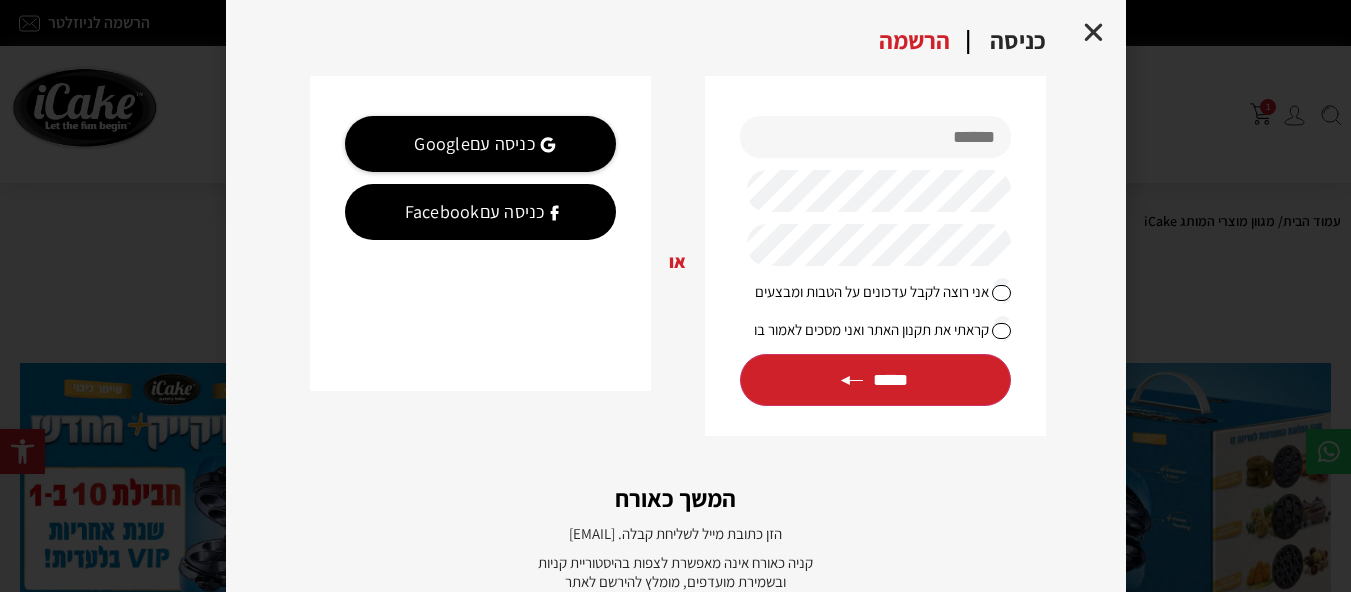 click at bounding box center (875, 137) 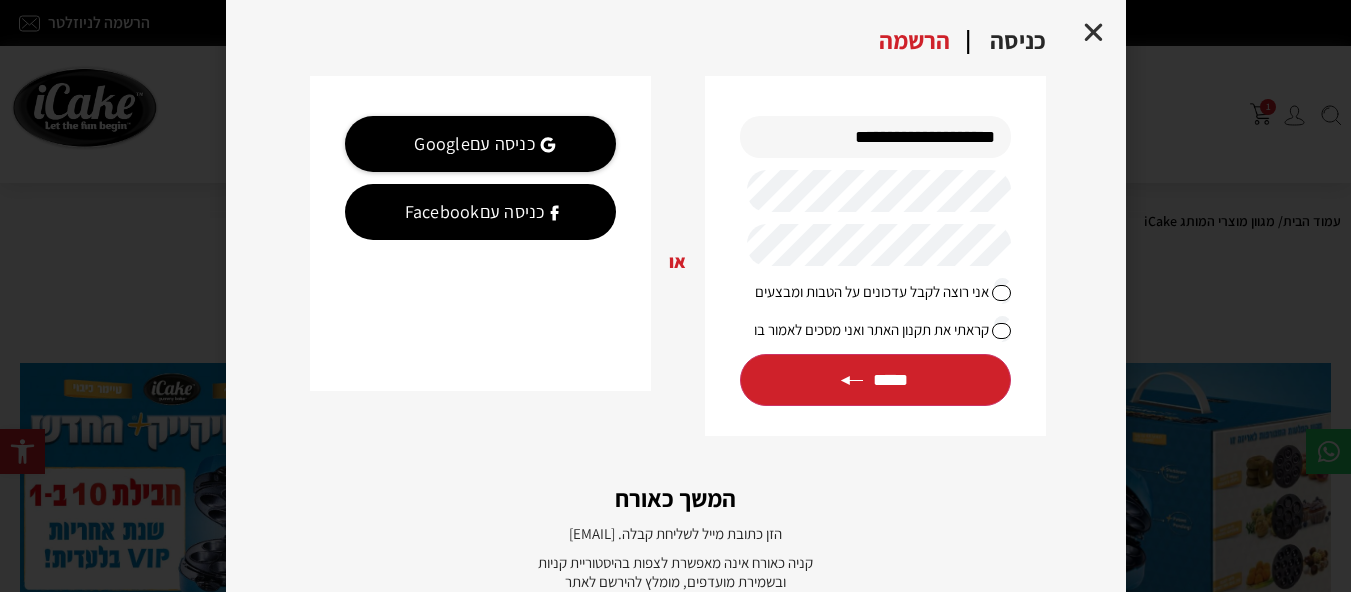 type on "**********" 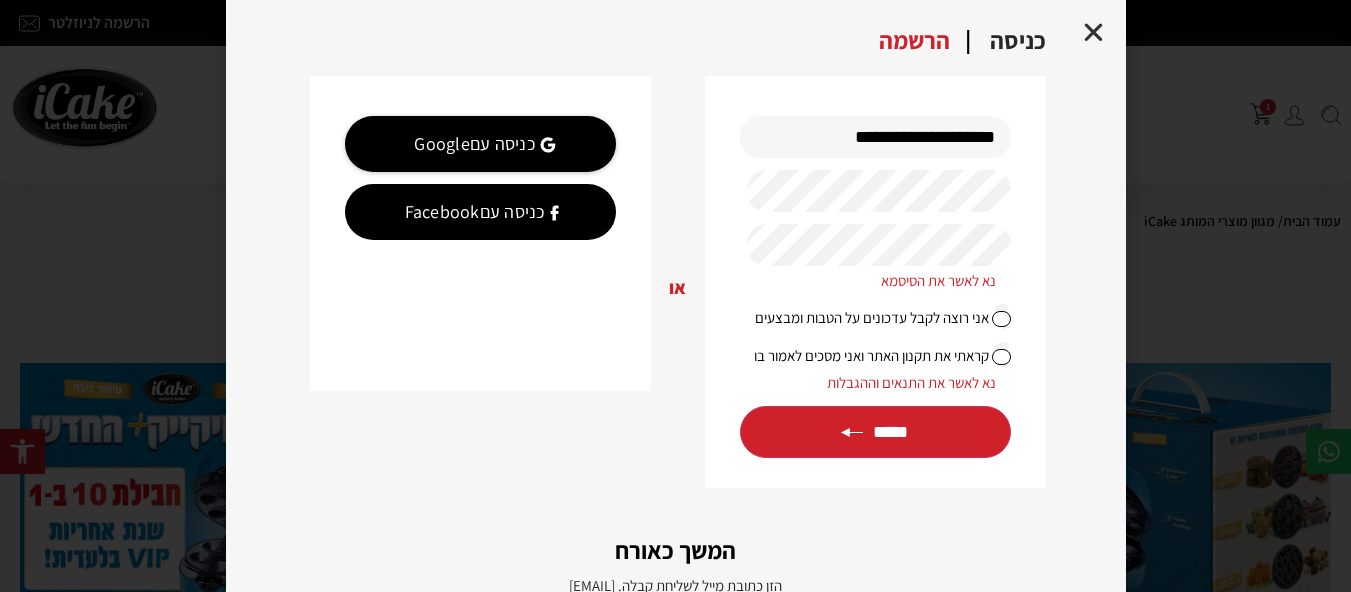click on "*****" at bounding box center [875, 432] 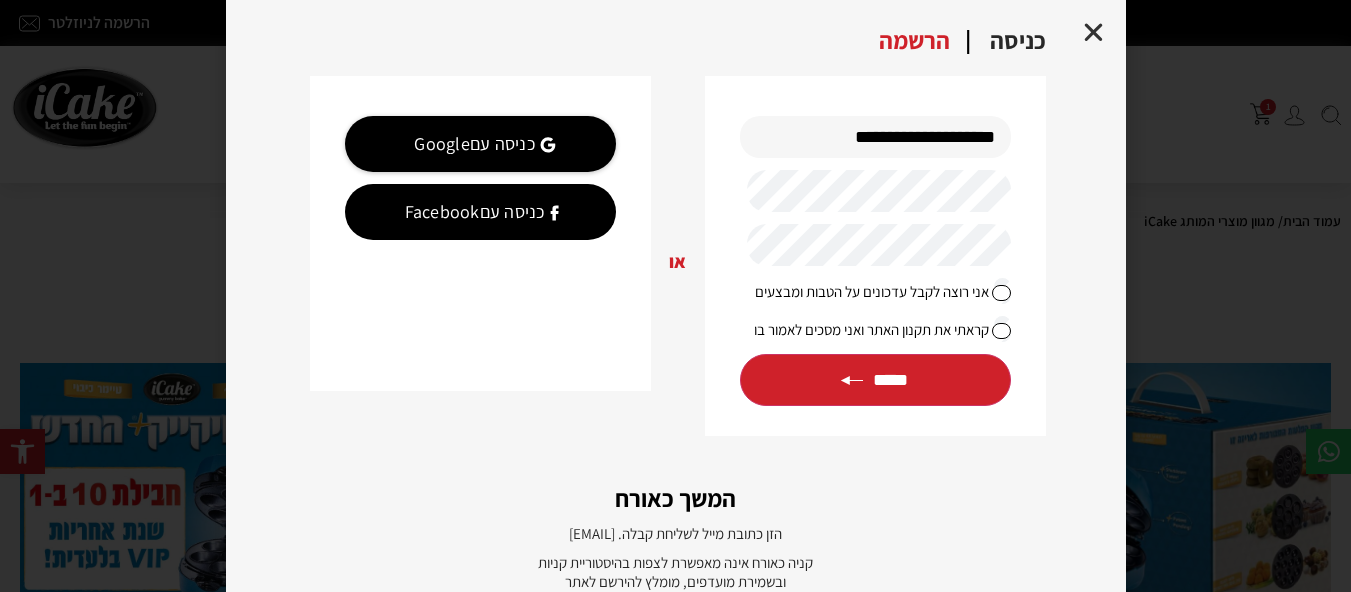 click on "*****" at bounding box center (875, 380) 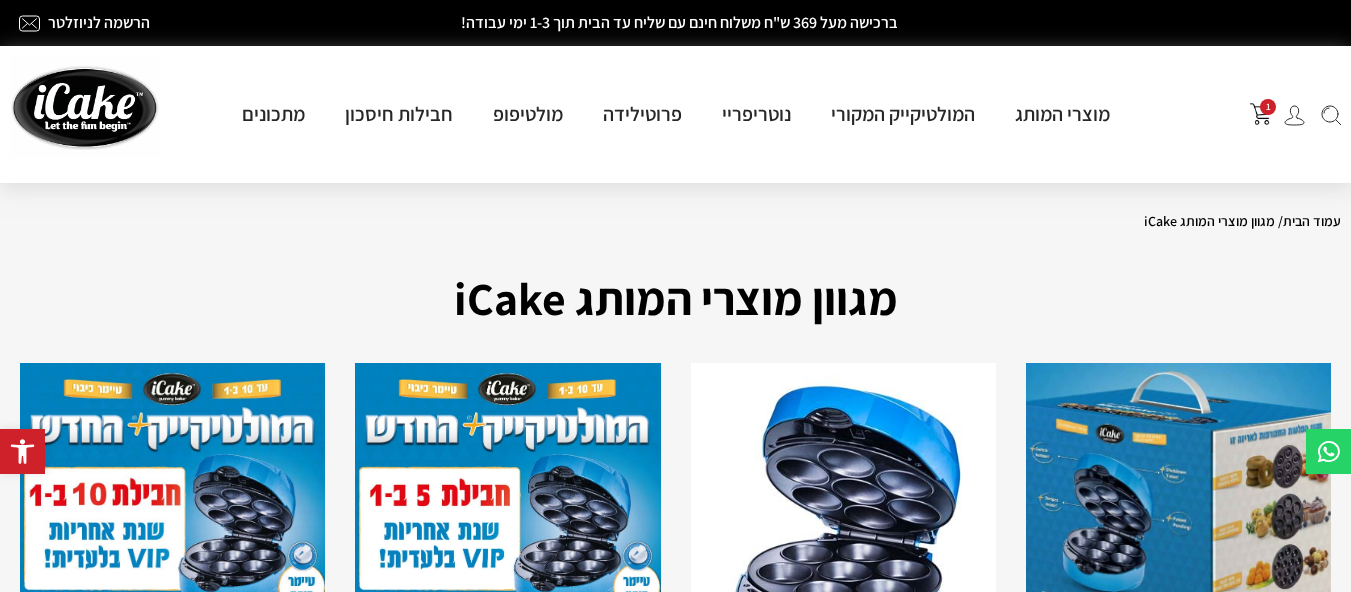 scroll, scrollTop: 0, scrollLeft: 0, axis: both 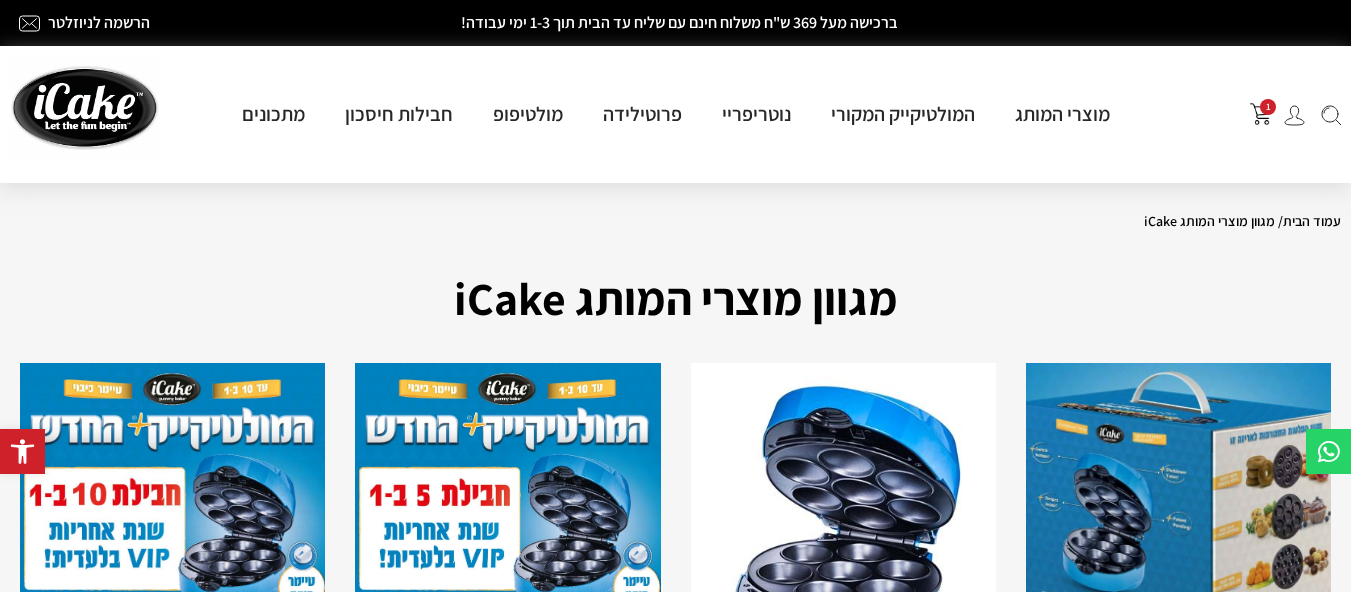 click on "עמוד הבית  / מגוון מוצרי המותג iCake" at bounding box center (675, 228) 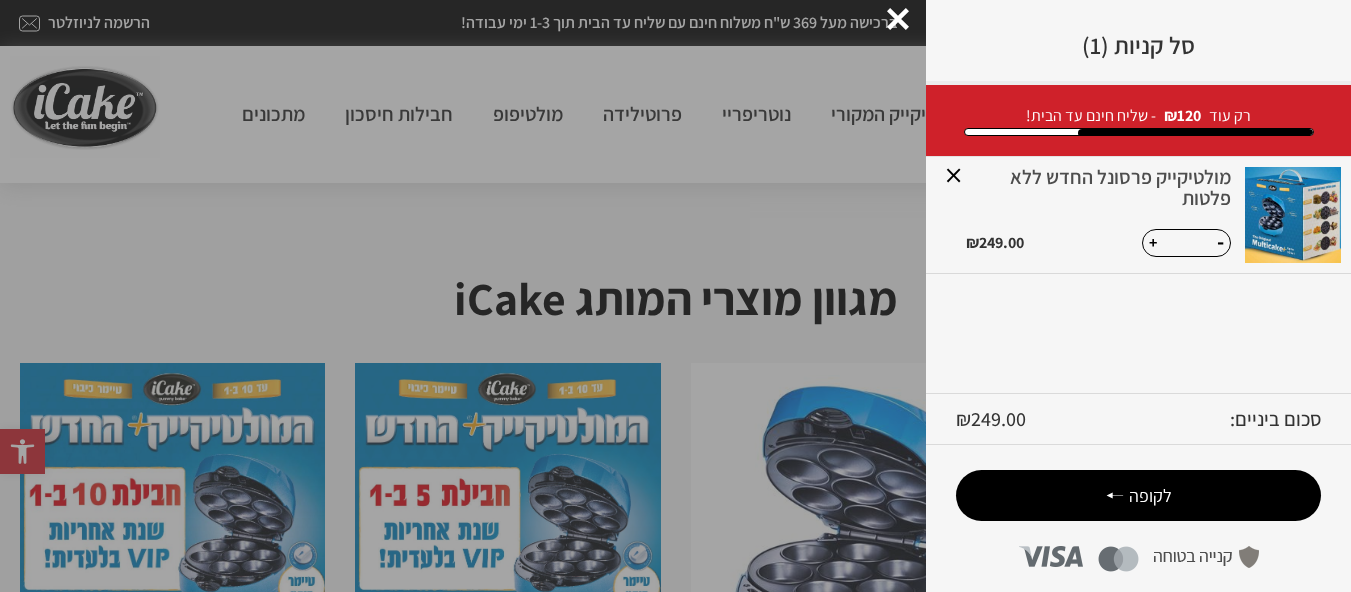 click at bounding box center (-49074, 296) 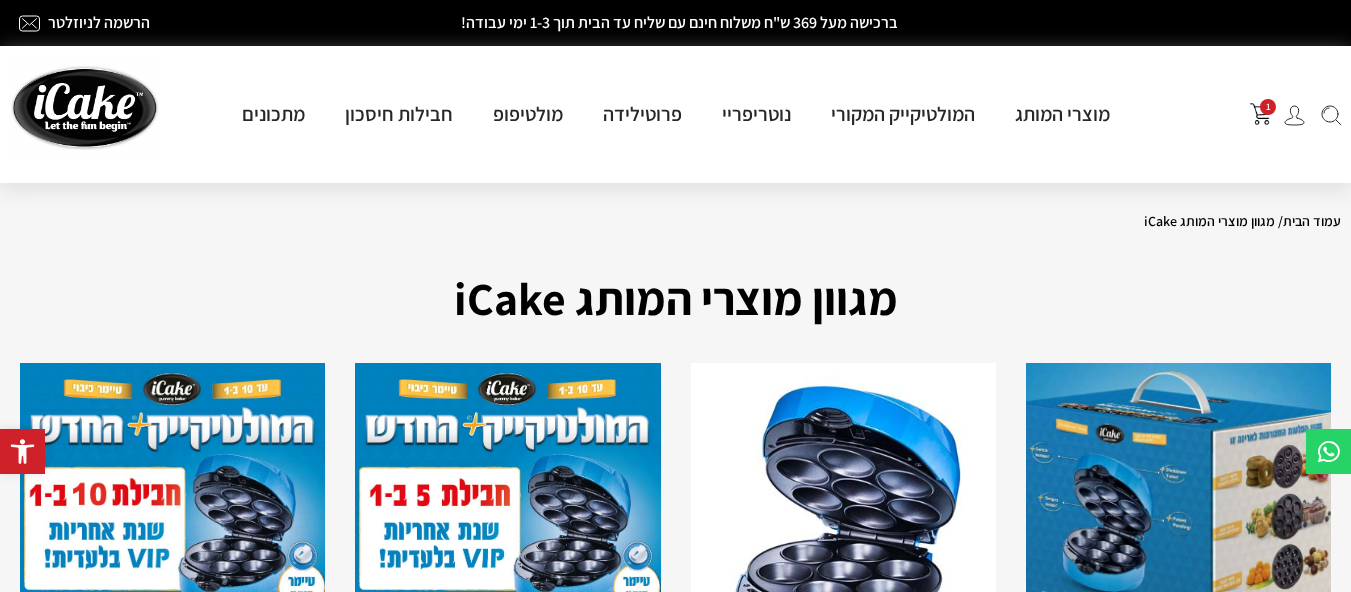click at bounding box center (1294, 115) 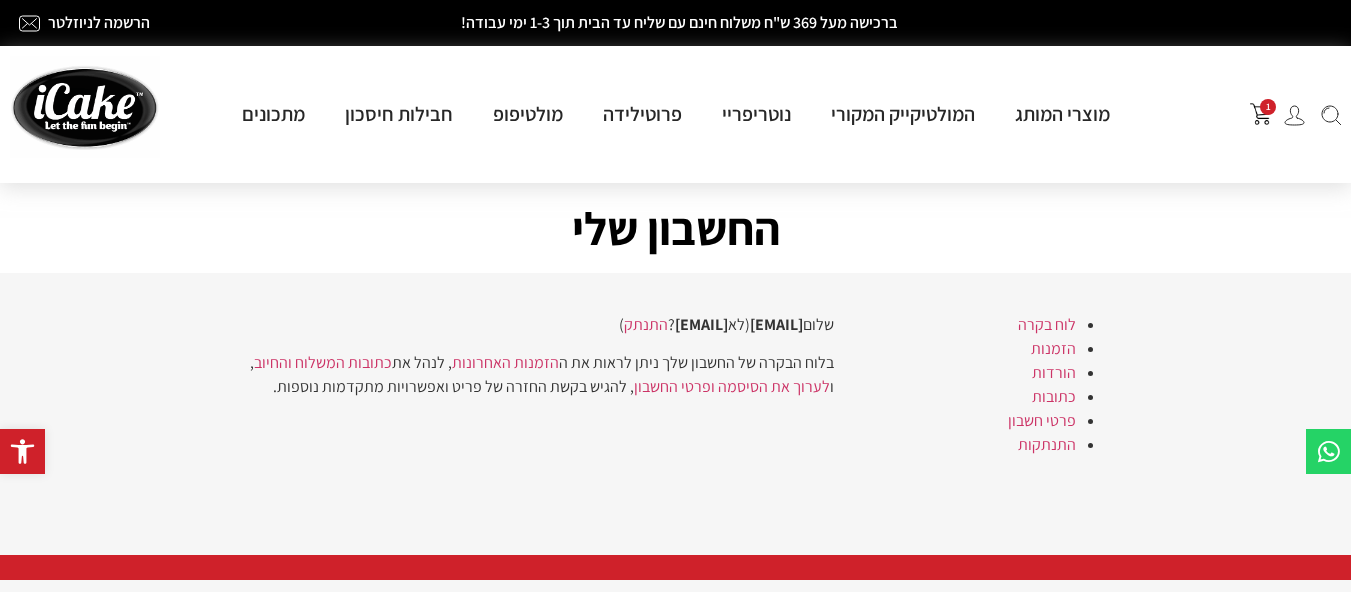 scroll, scrollTop: 0, scrollLeft: 0, axis: both 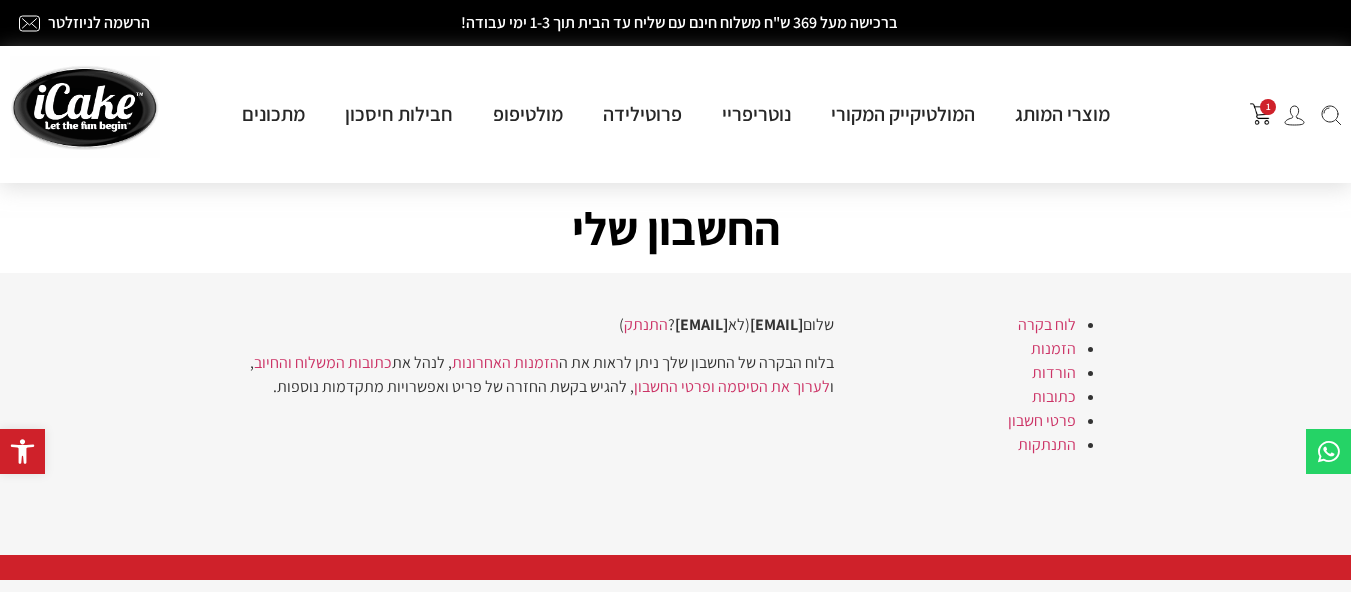 click at bounding box center [1294, 115] 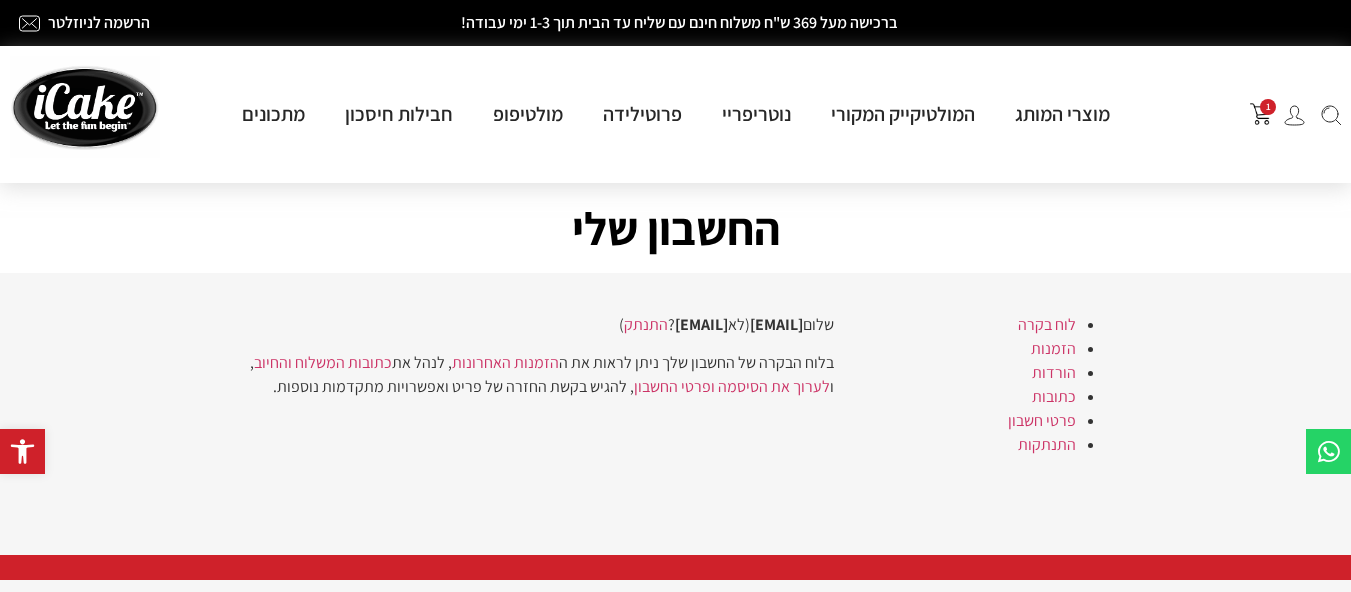 scroll, scrollTop: 0, scrollLeft: 0, axis: both 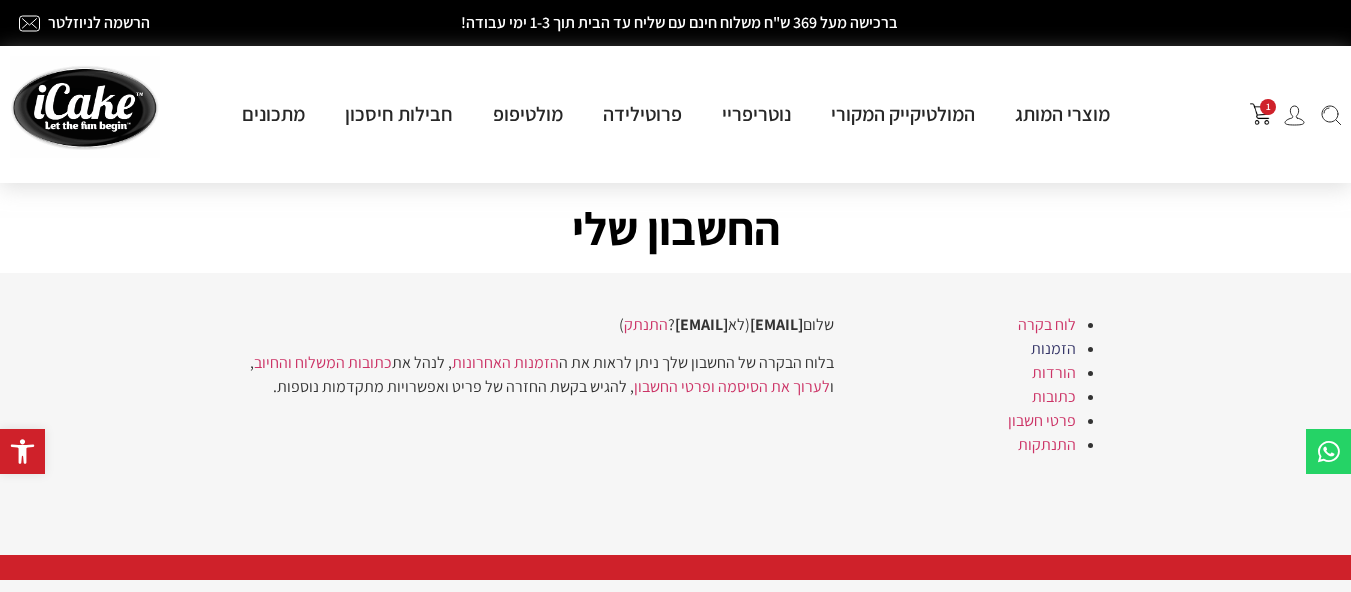 click on "הזמנות" at bounding box center [1053, 348] 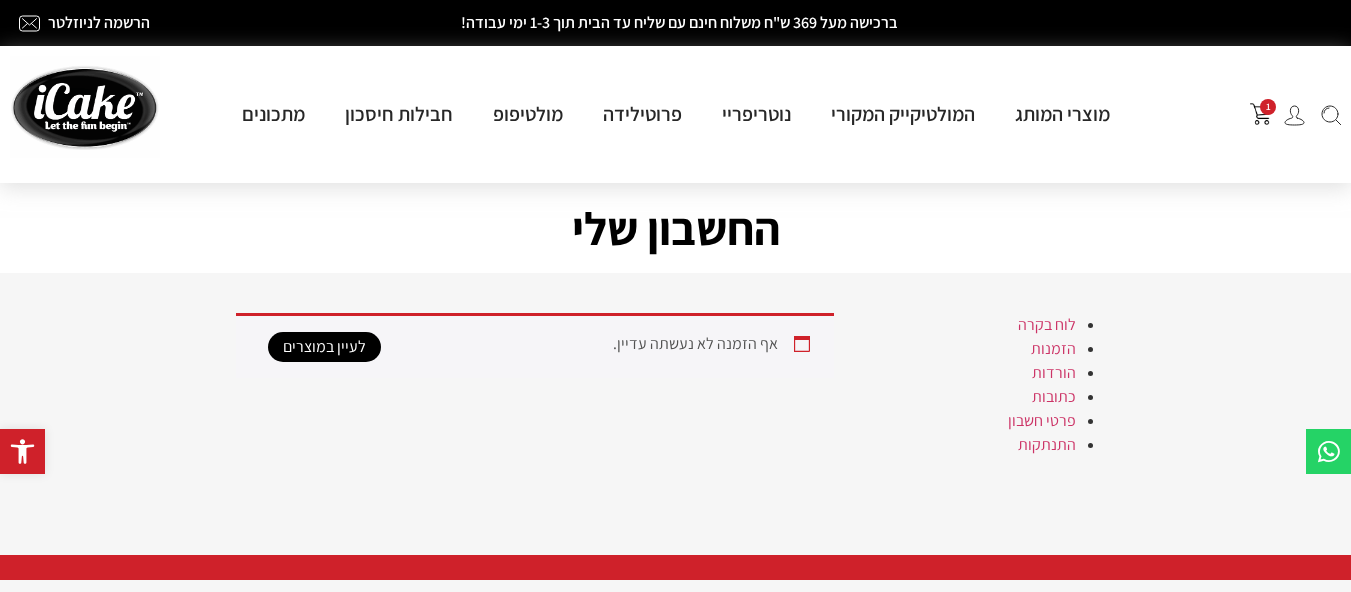 scroll, scrollTop: 0, scrollLeft: 0, axis: both 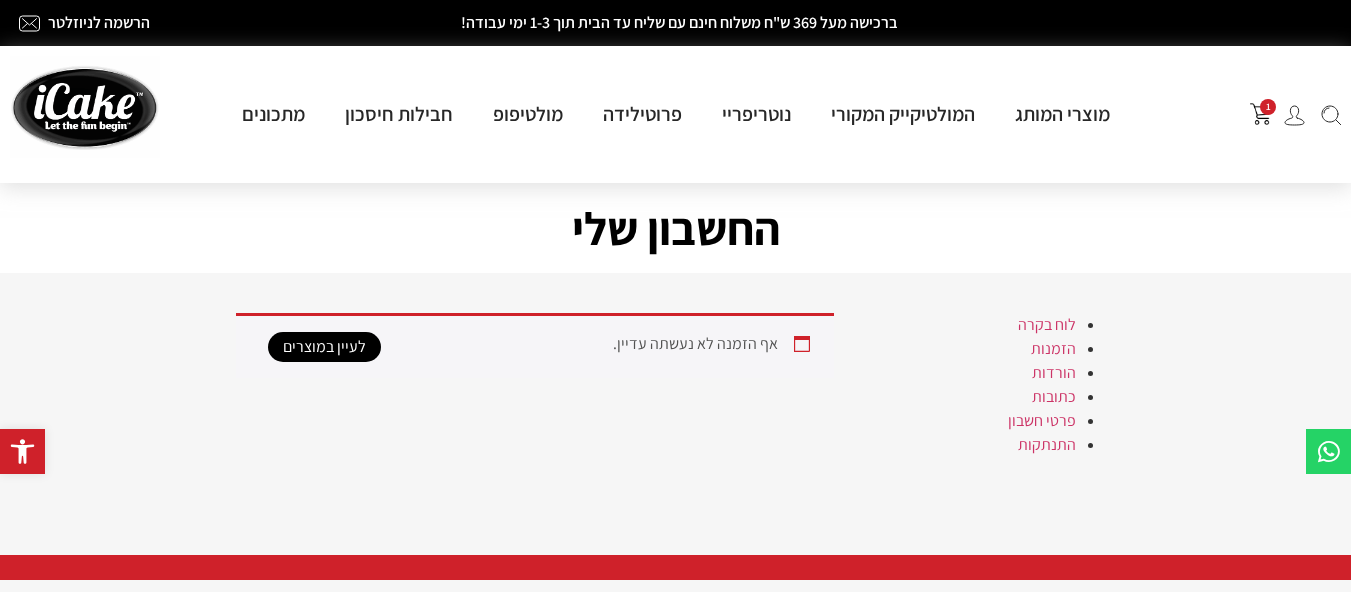 click at bounding box center (1294, 115) 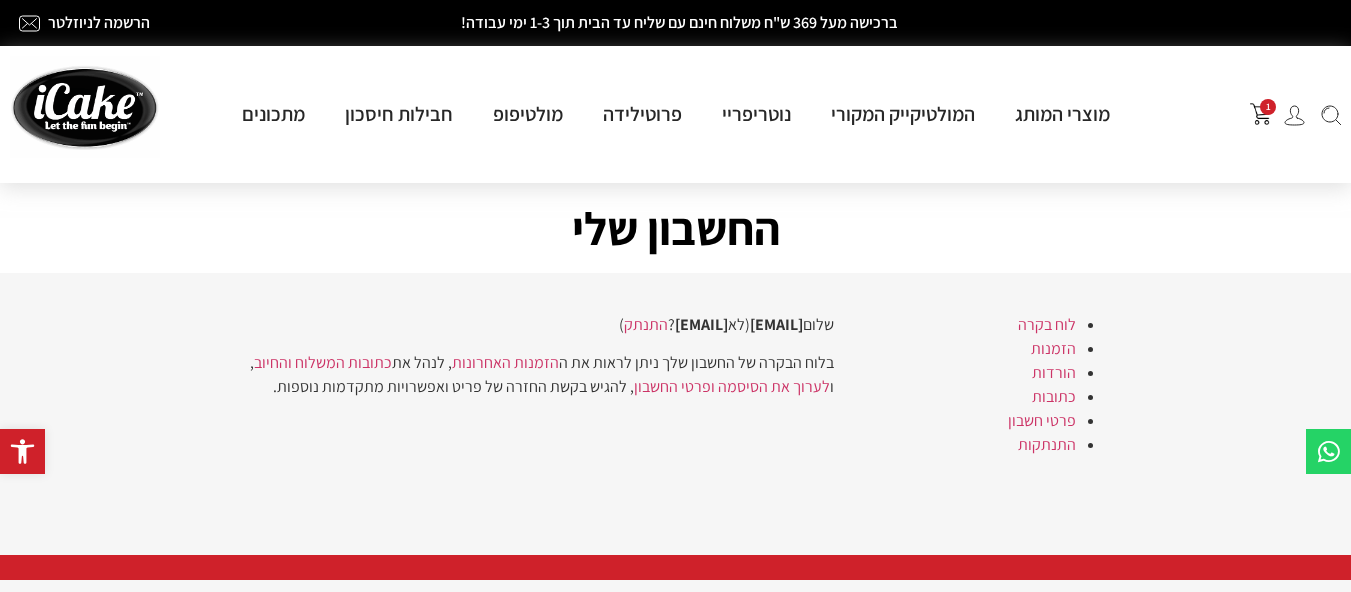 scroll, scrollTop: 0, scrollLeft: 0, axis: both 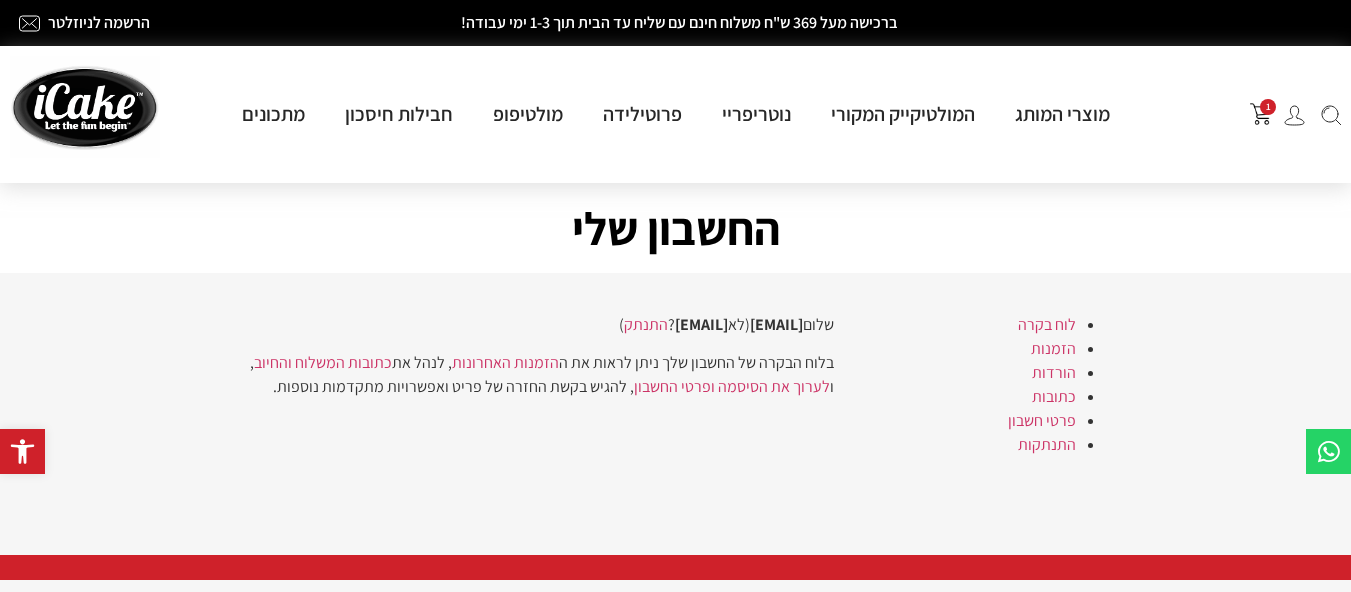 click at bounding box center (1261, 114) 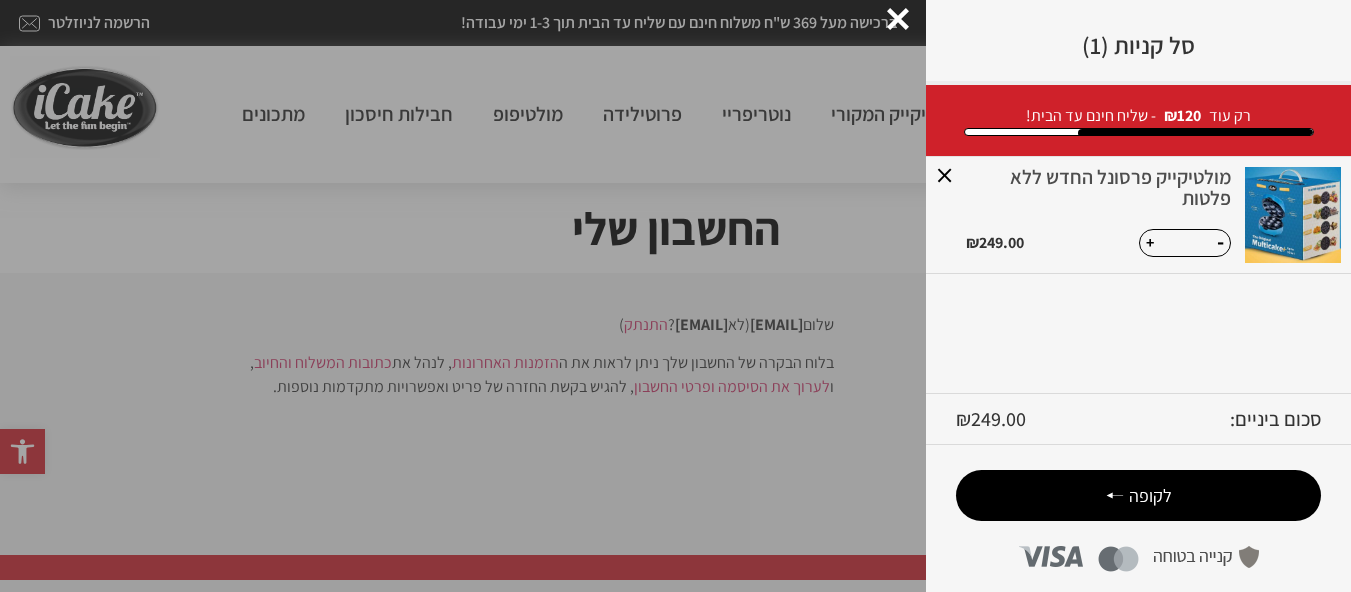 click on "לקופה" at bounding box center [1150, 495] 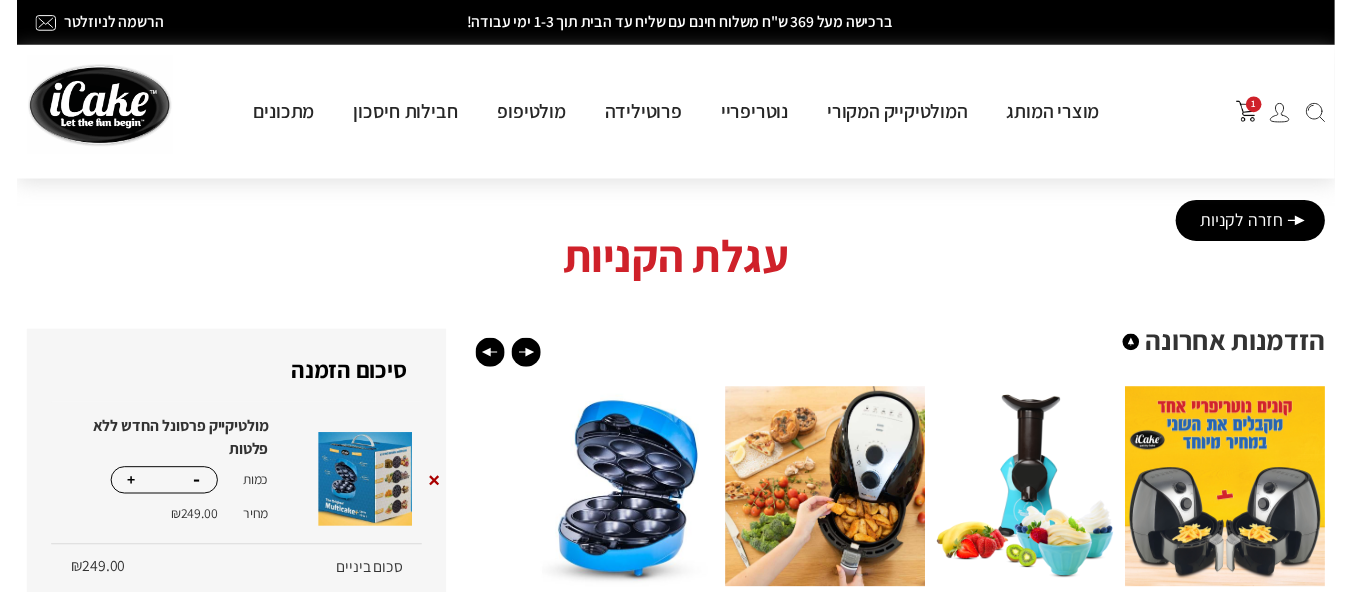 scroll, scrollTop: 0, scrollLeft: 0, axis: both 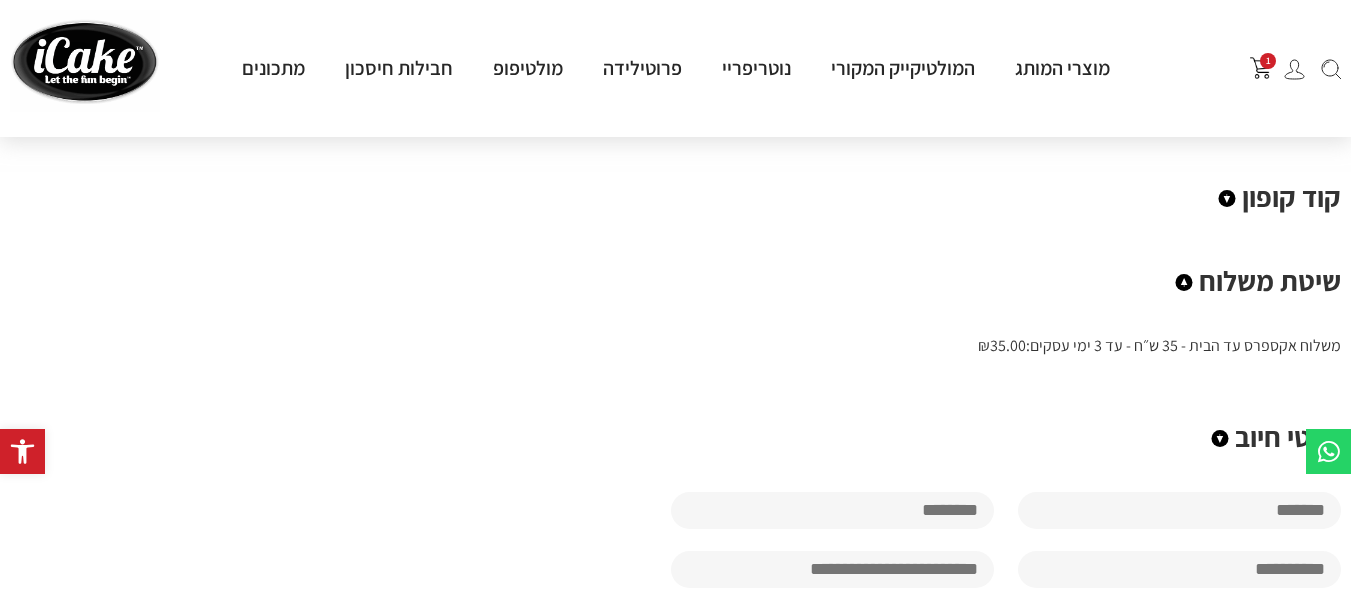 click at bounding box center (1184, 282) 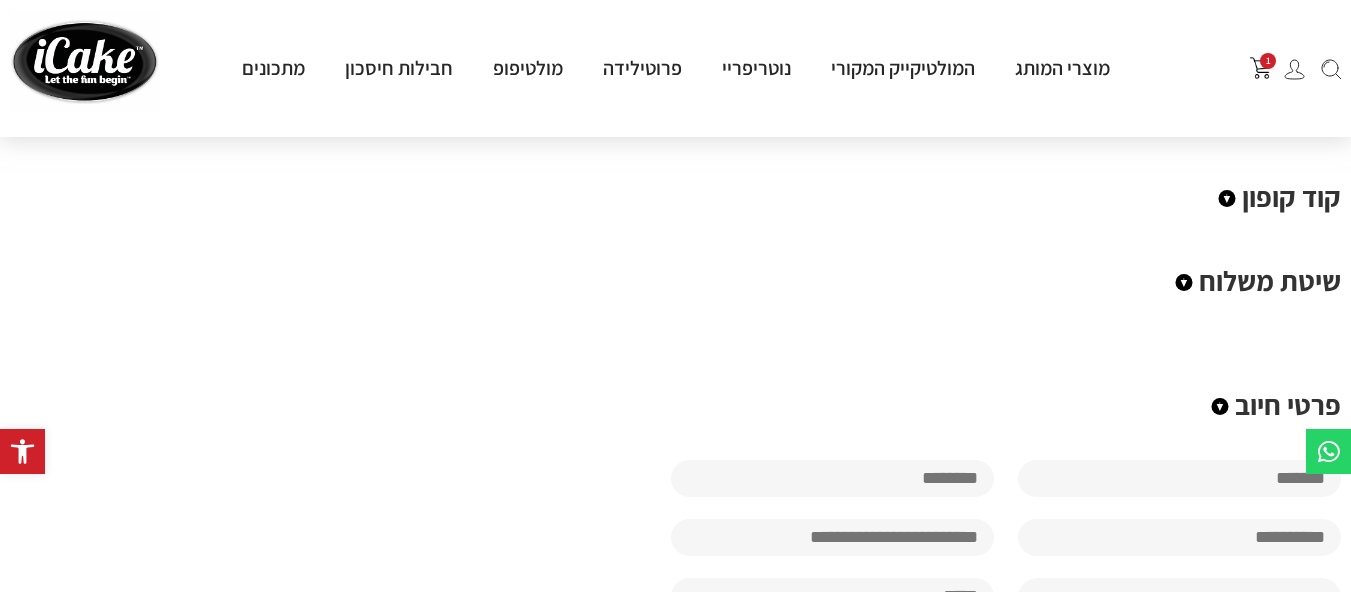 click at bounding box center [1184, 282] 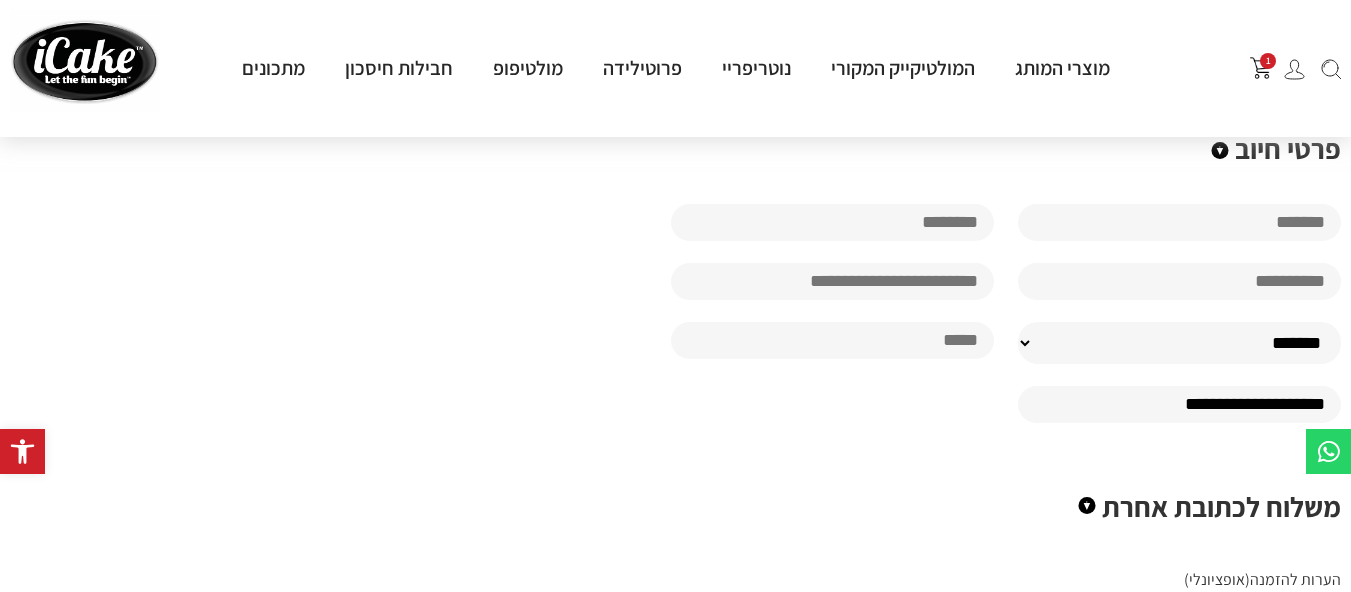 scroll, scrollTop: 800, scrollLeft: 0, axis: vertical 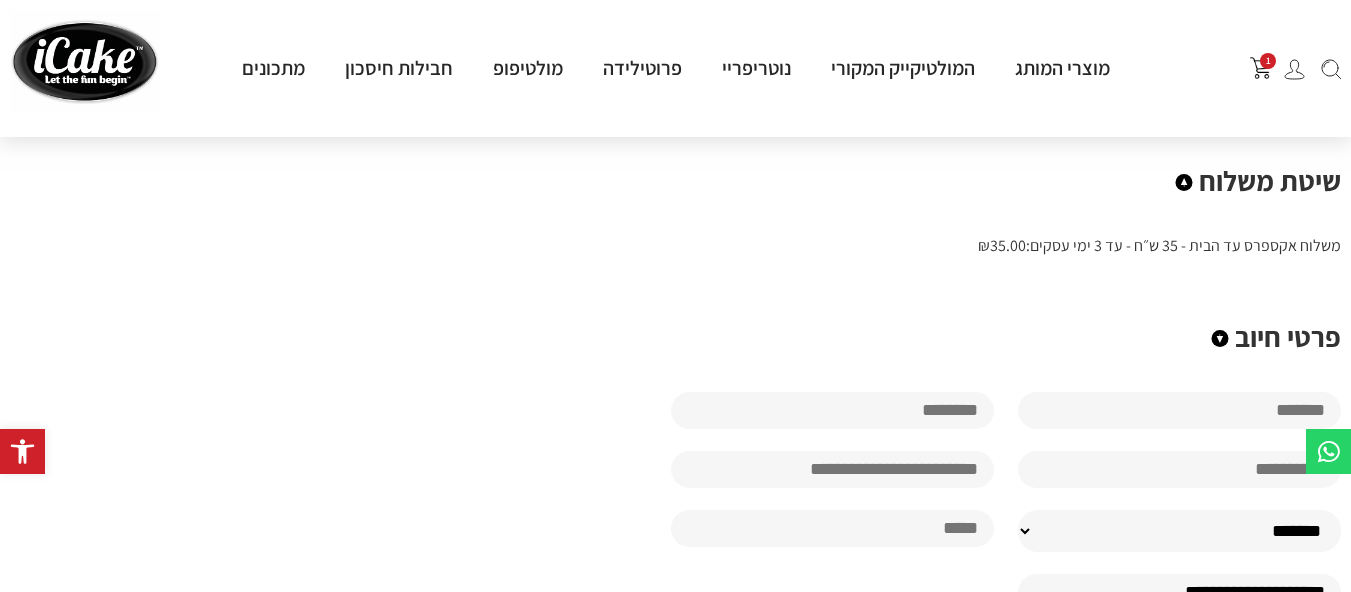 click at bounding box center (1179, 410) 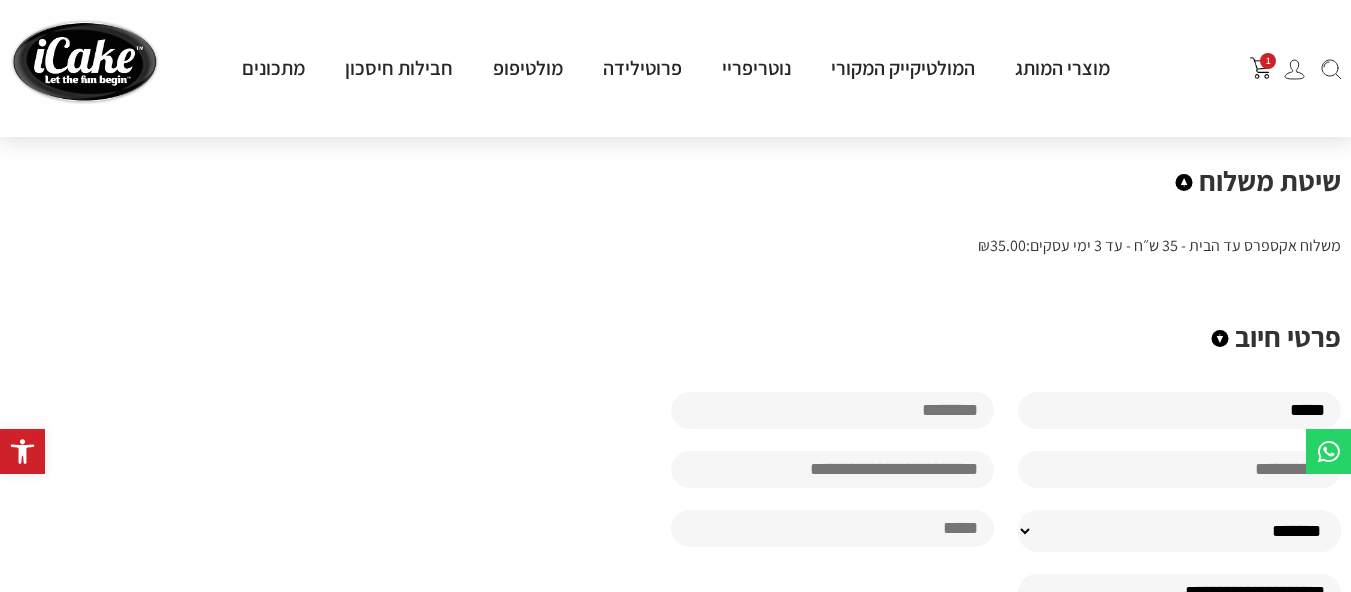 type on "****" 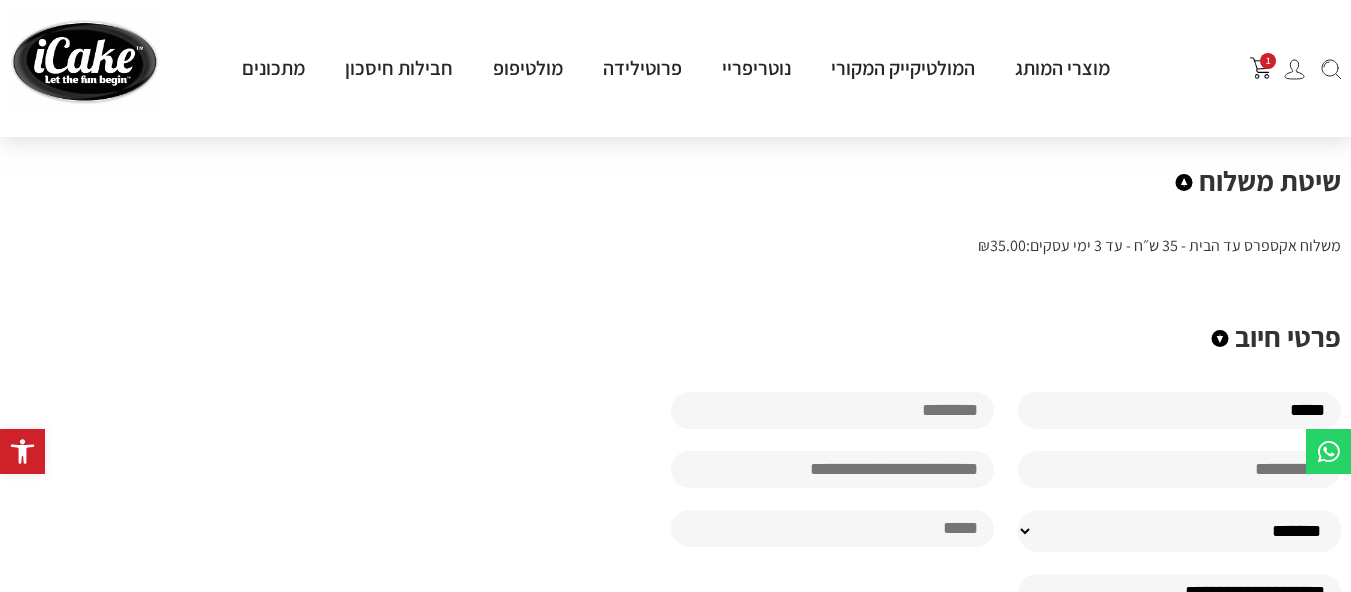 click at bounding box center (832, 410) 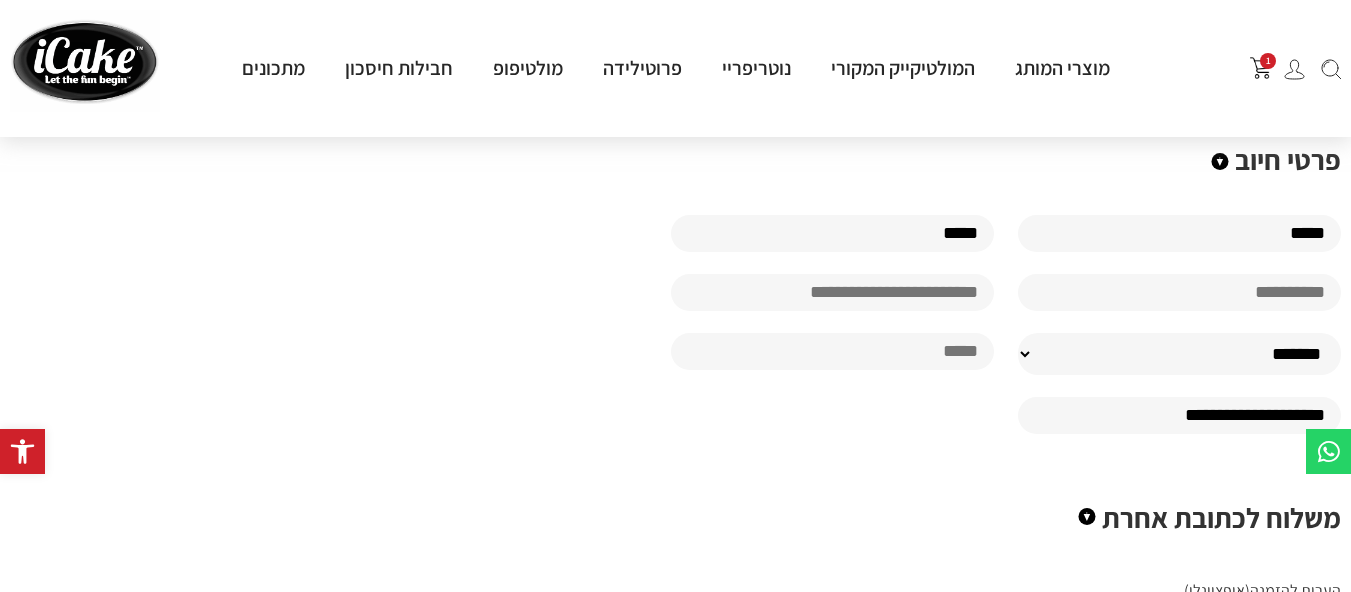 scroll, scrollTop: 1000, scrollLeft: 0, axis: vertical 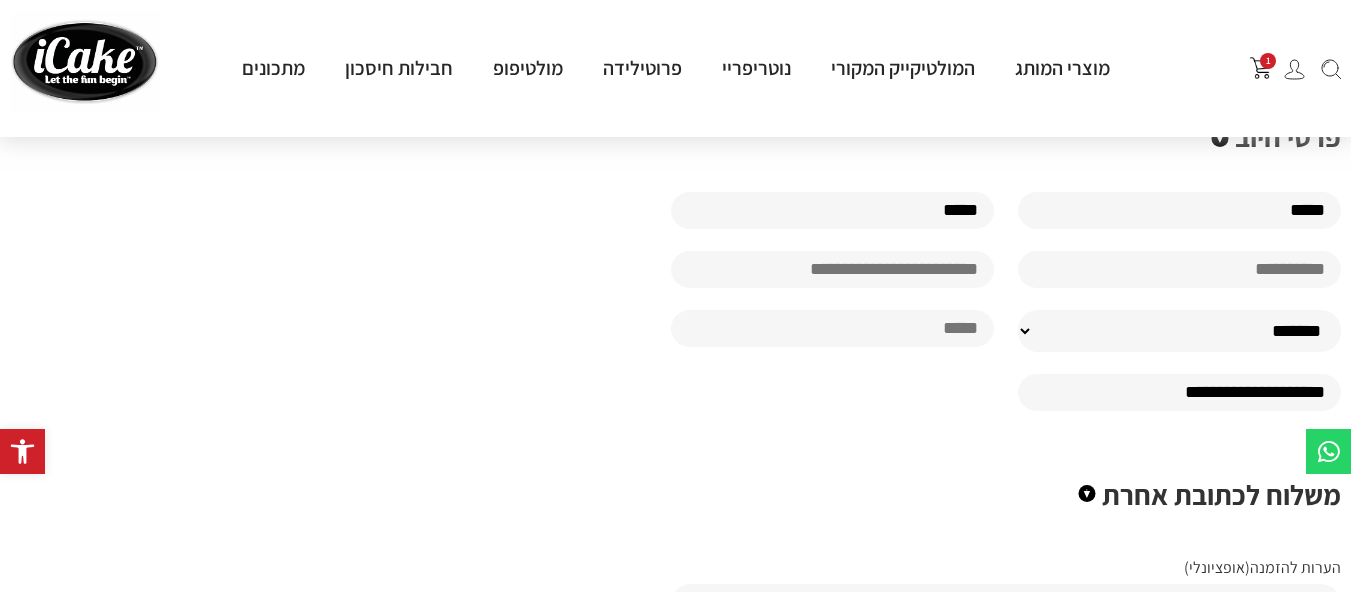 type on "*****" 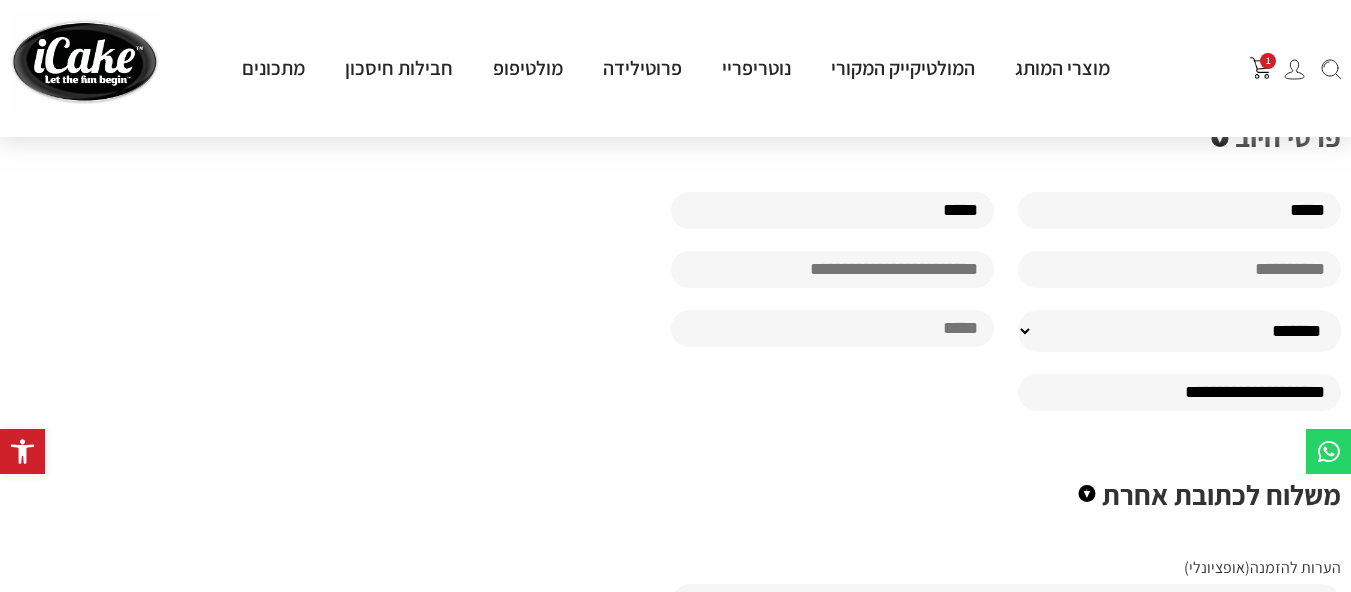 click at bounding box center [1179, 269] 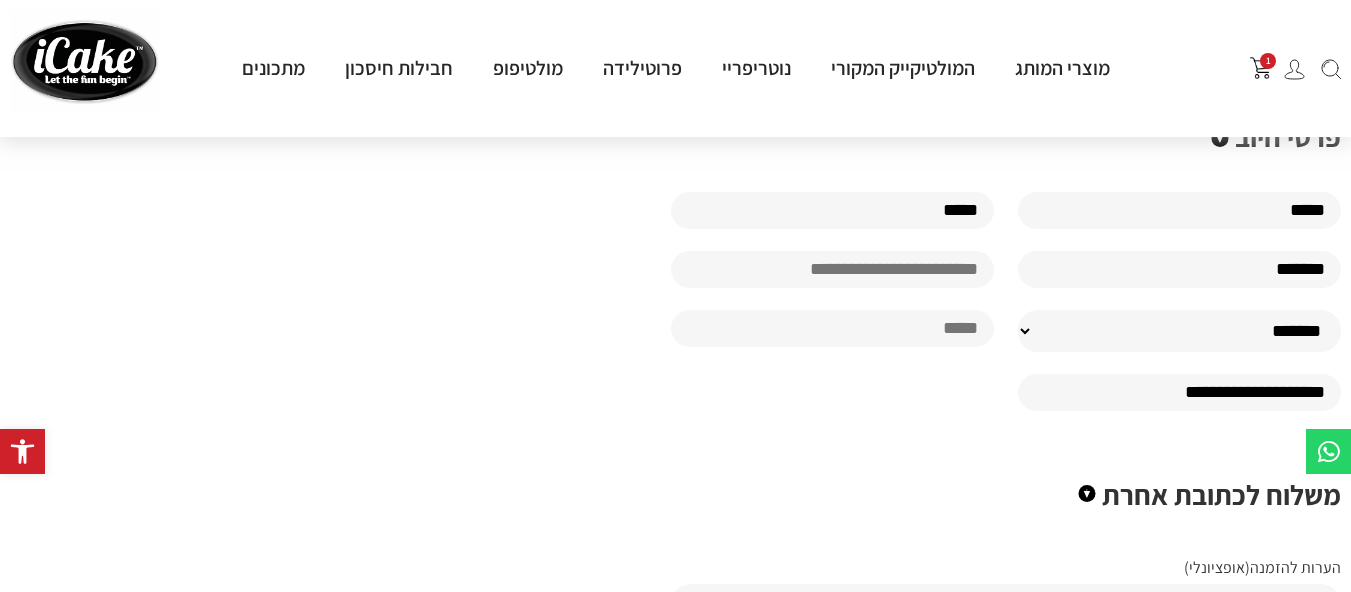 type on "*******" 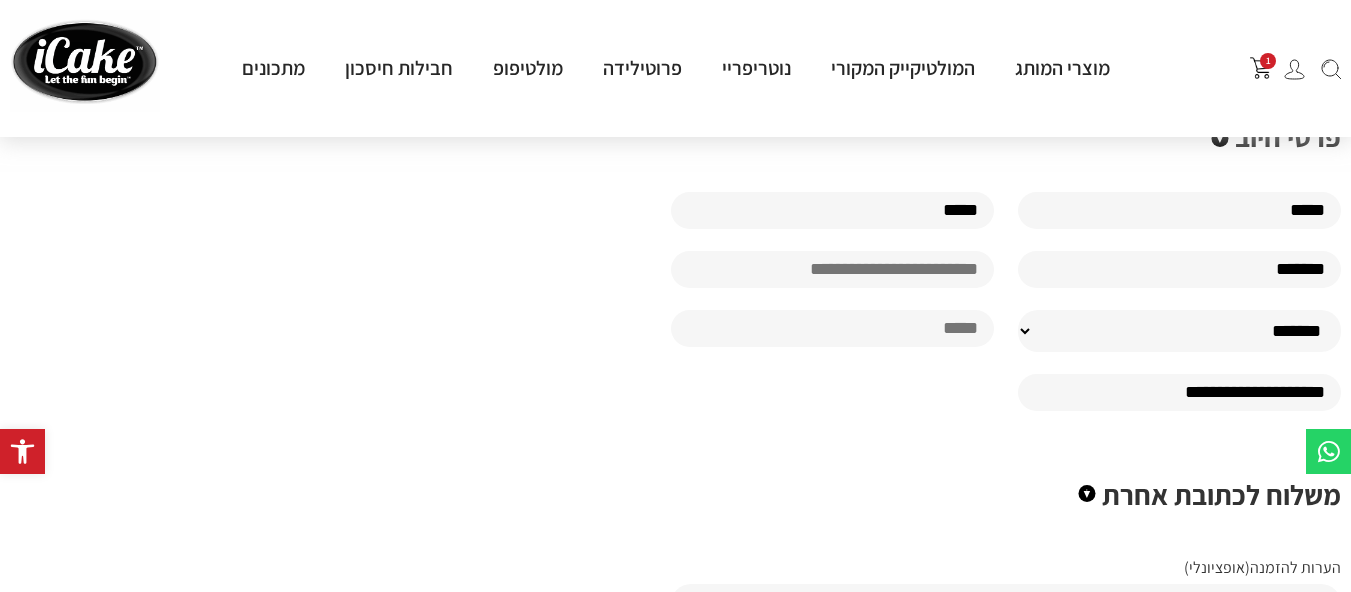 click at bounding box center (832, 269) 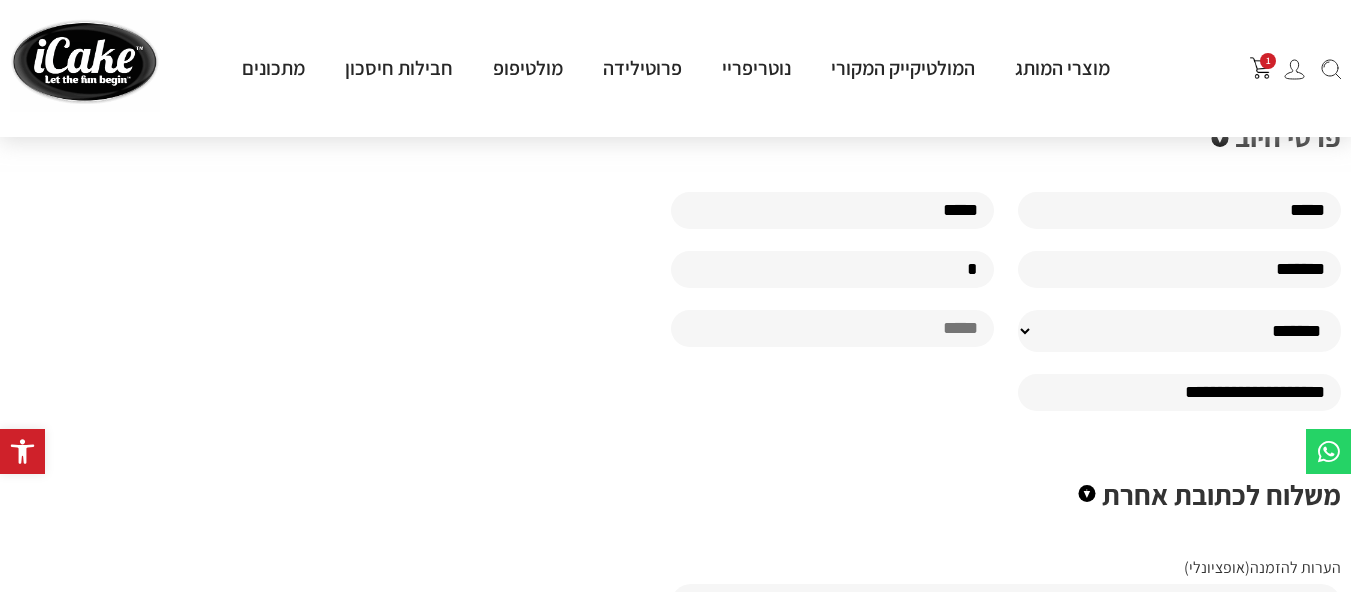 type on "*" 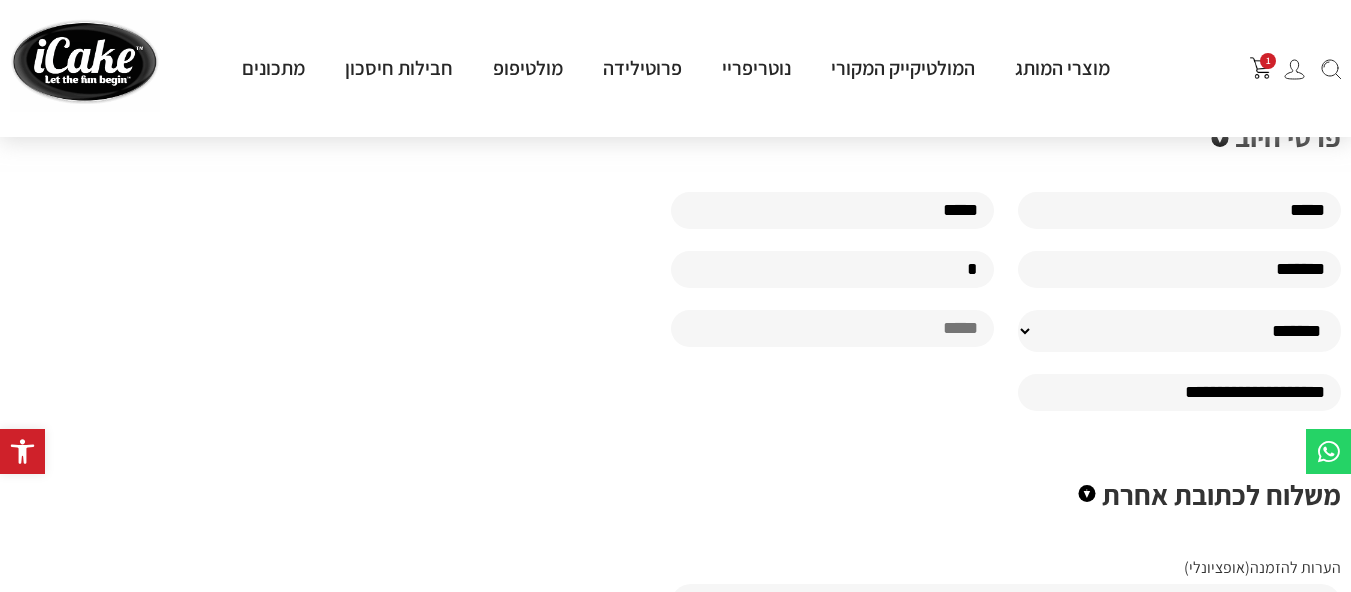click on "**********" at bounding box center (1179, 331) 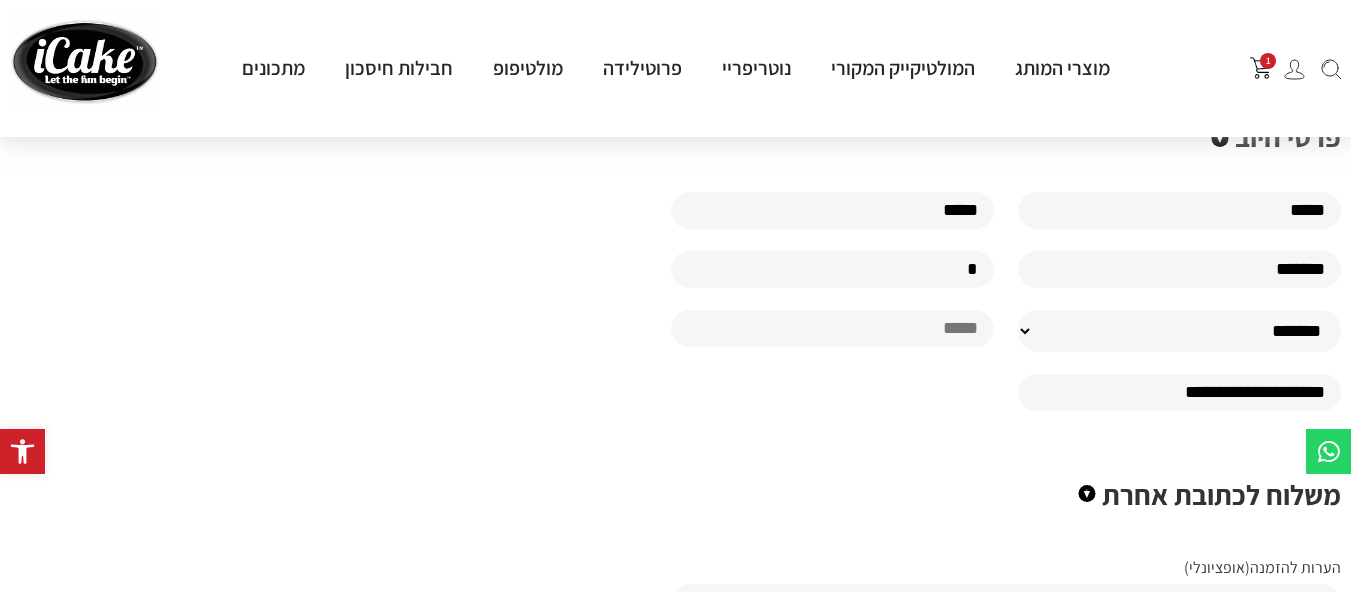 select on "******" 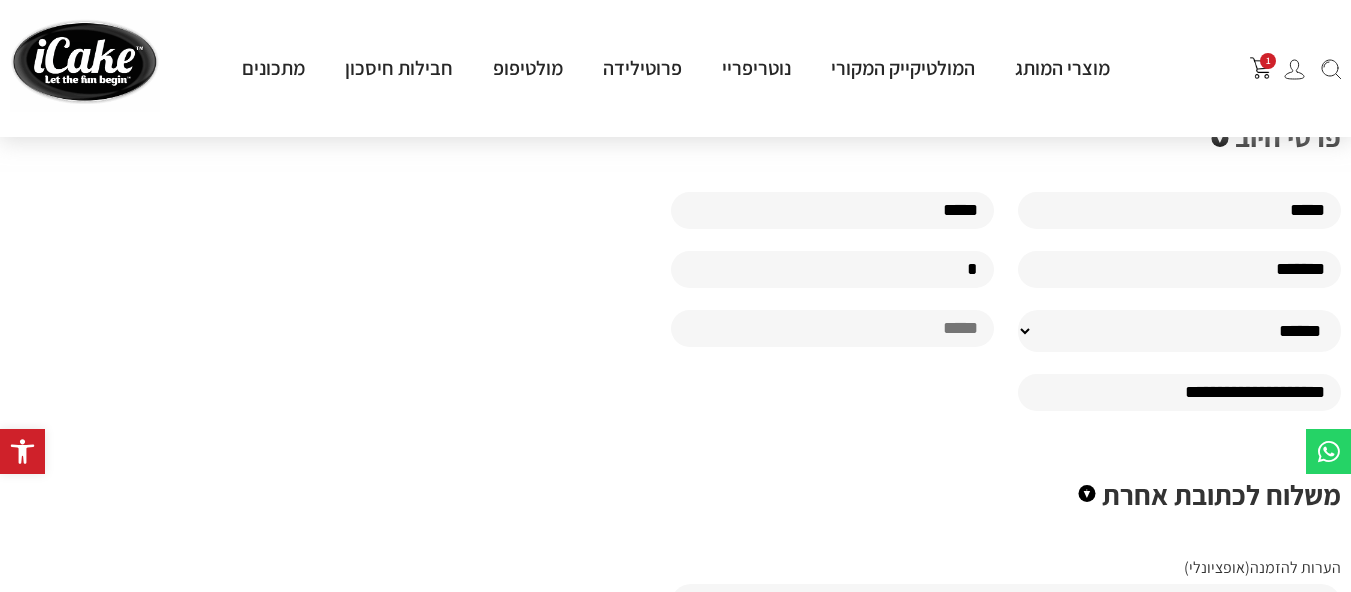 click on "**********" at bounding box center (1179, 331) 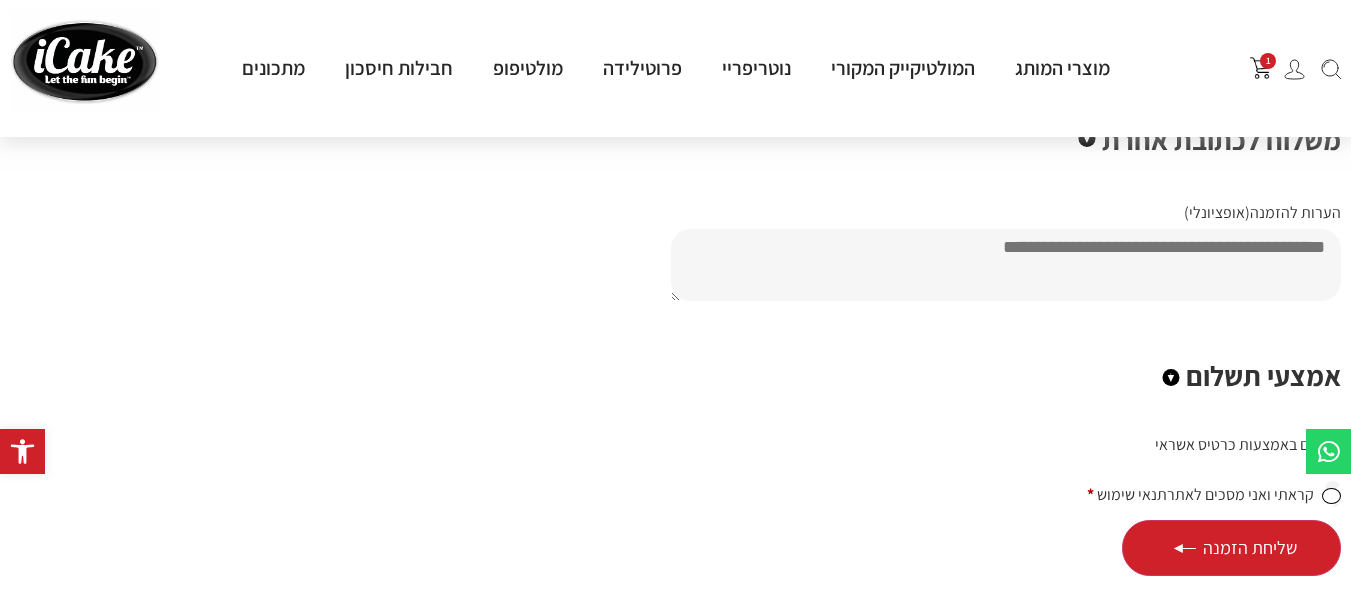 scroll, scrollTop: 1500, scrollLeft: 0, axis: vertical 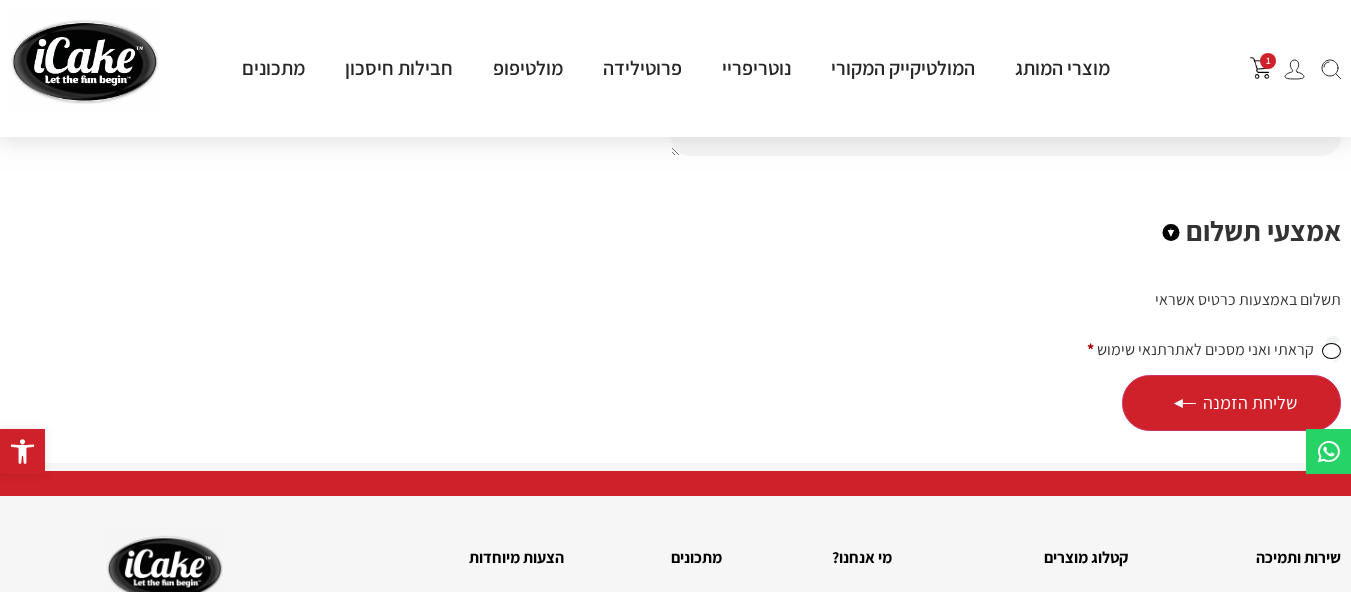 type on "**********" 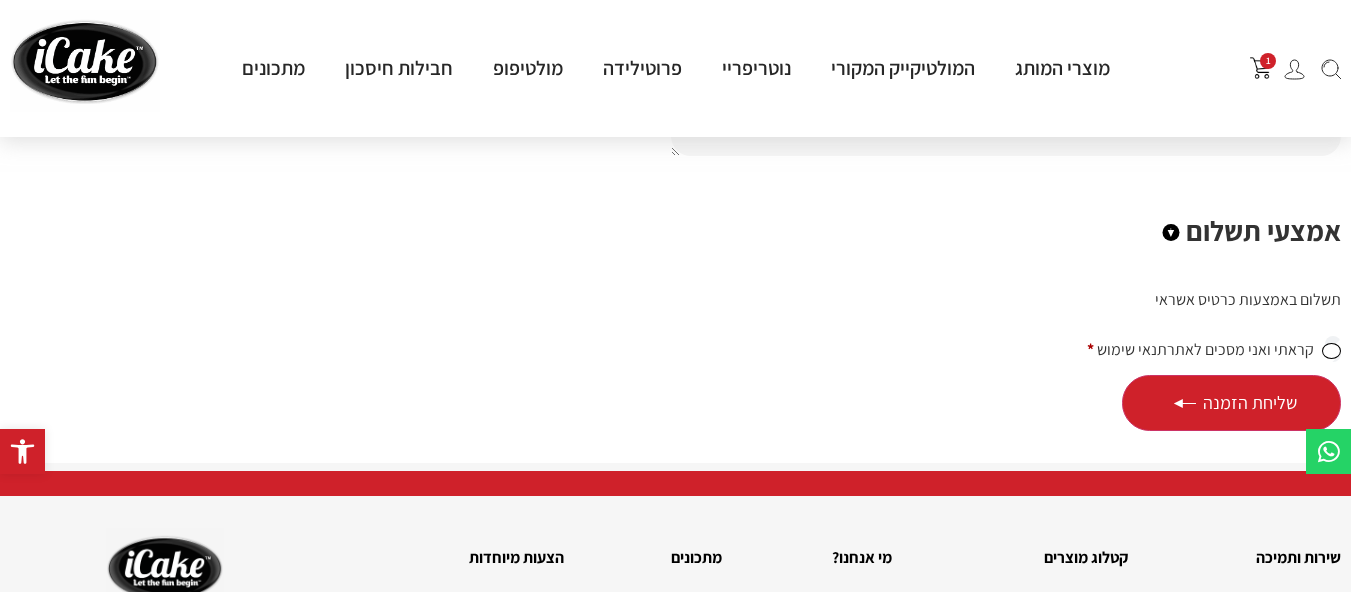 click on "שליחת הזמנה" at bounding box center [1231, 403] 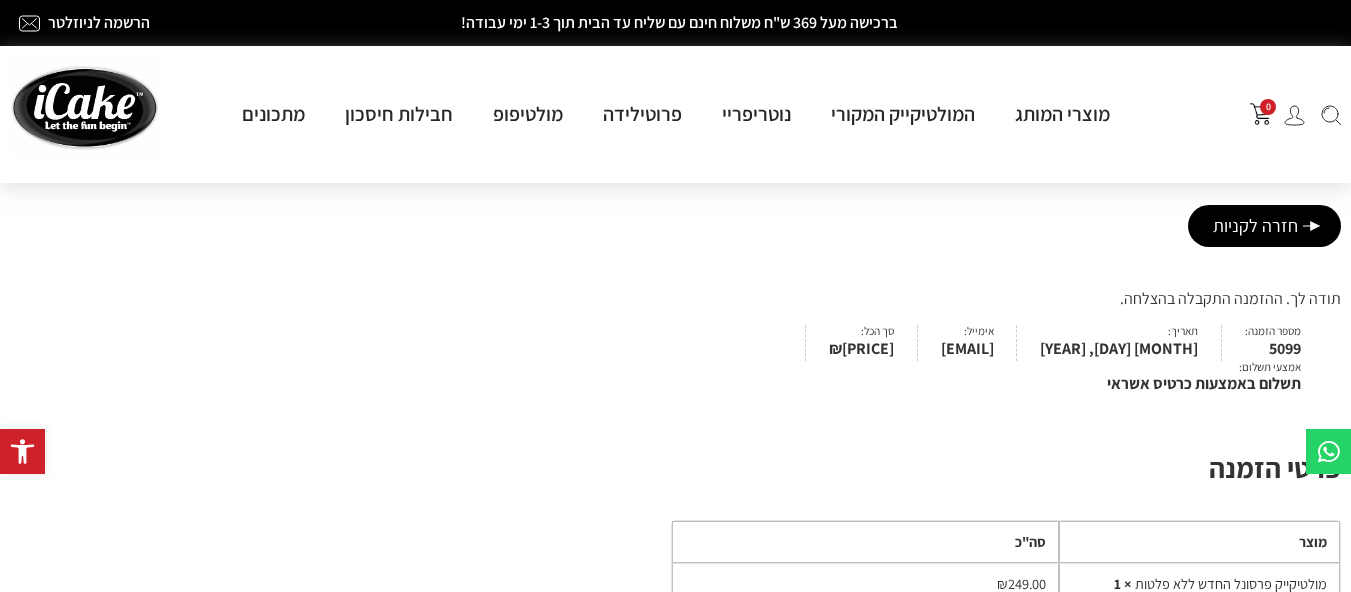 scroll, scrollTop: 0, scrollLeft: 0, axis: both 